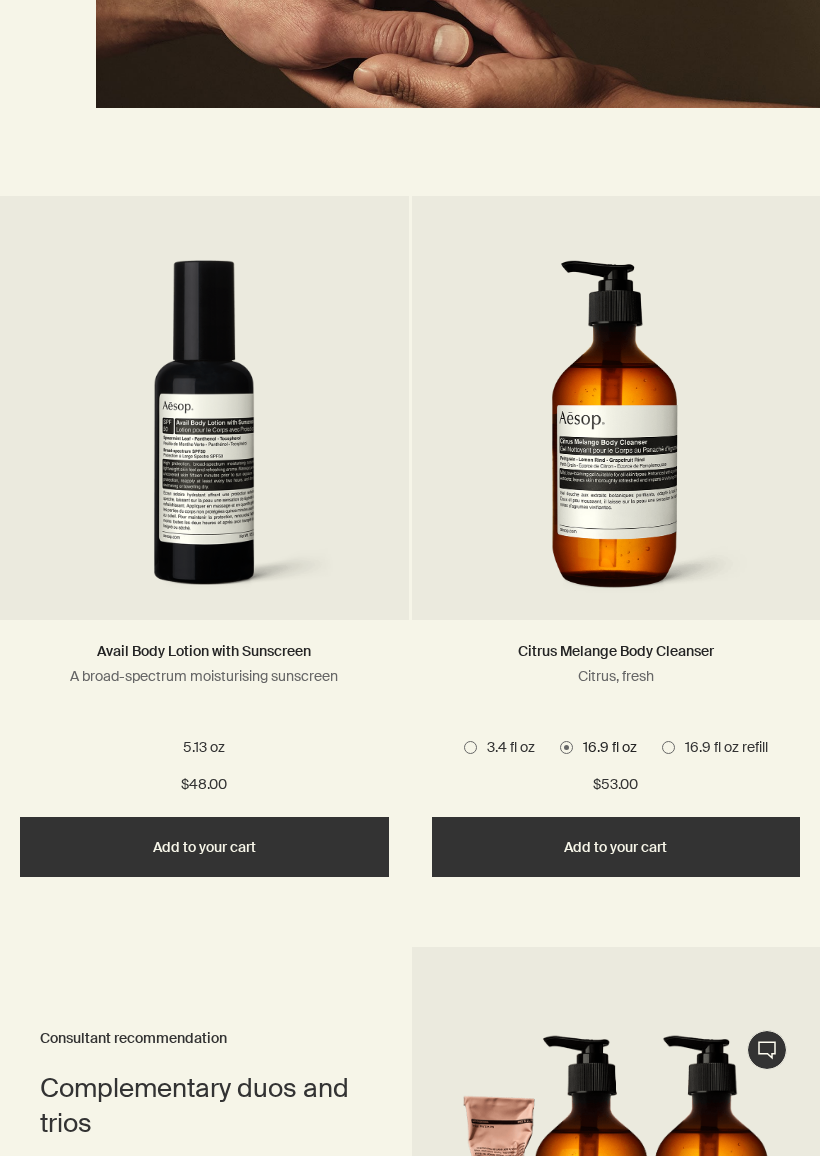 scroll, scrollTop: 3573, scrollLeft: 0, axis: vertical 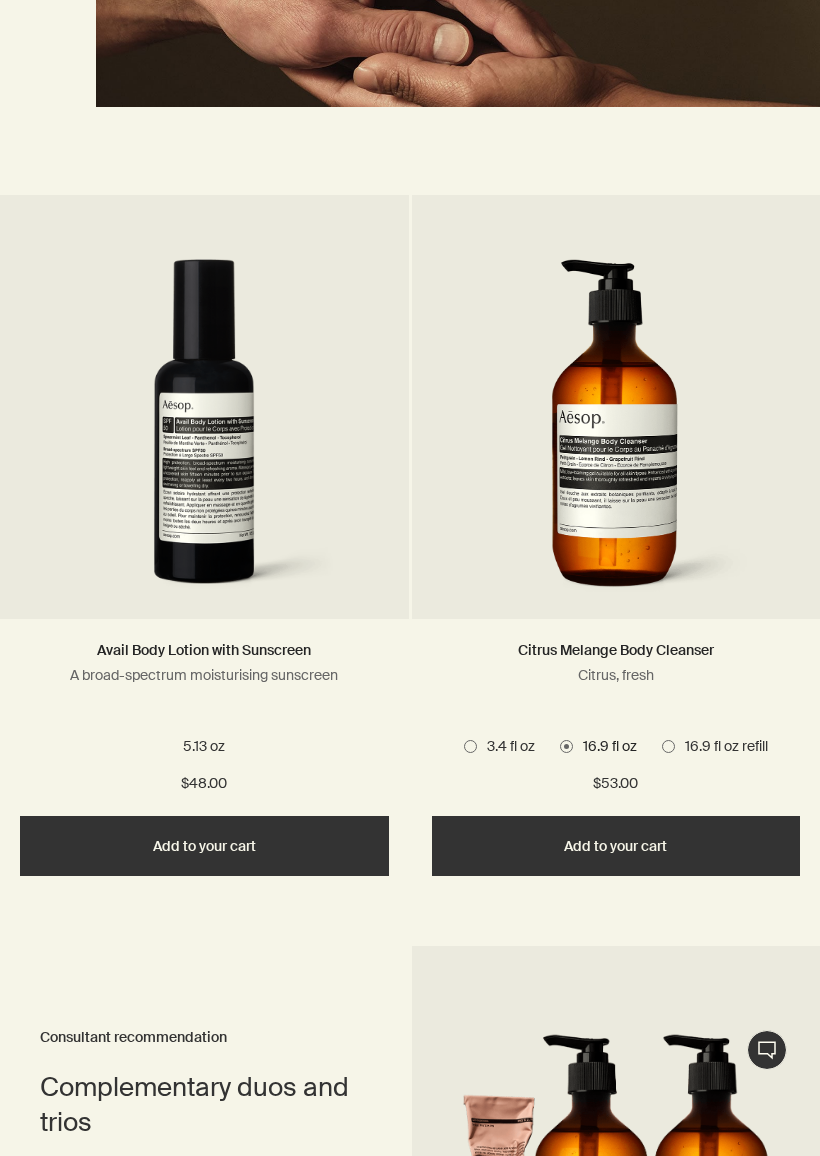 click on "16.9 fl oz refill" at bounding box center (721, 747) 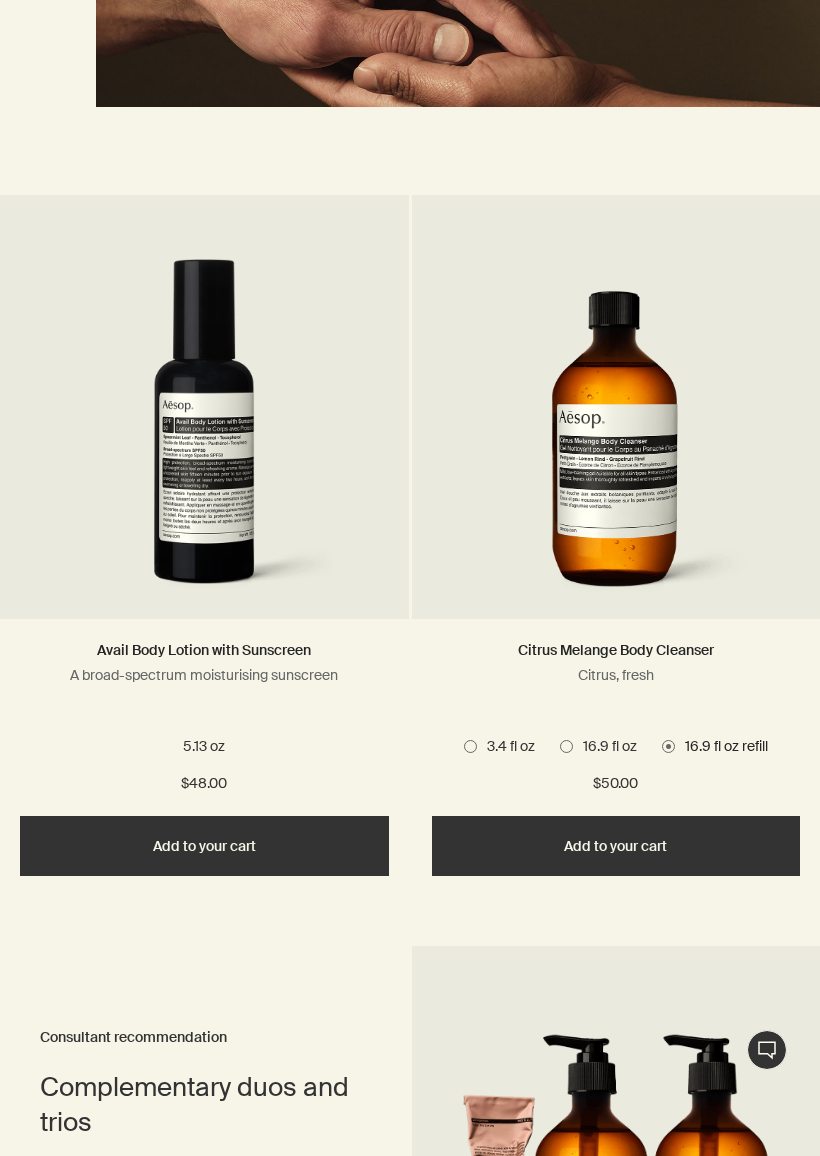 click at bounding box center [566, 746] 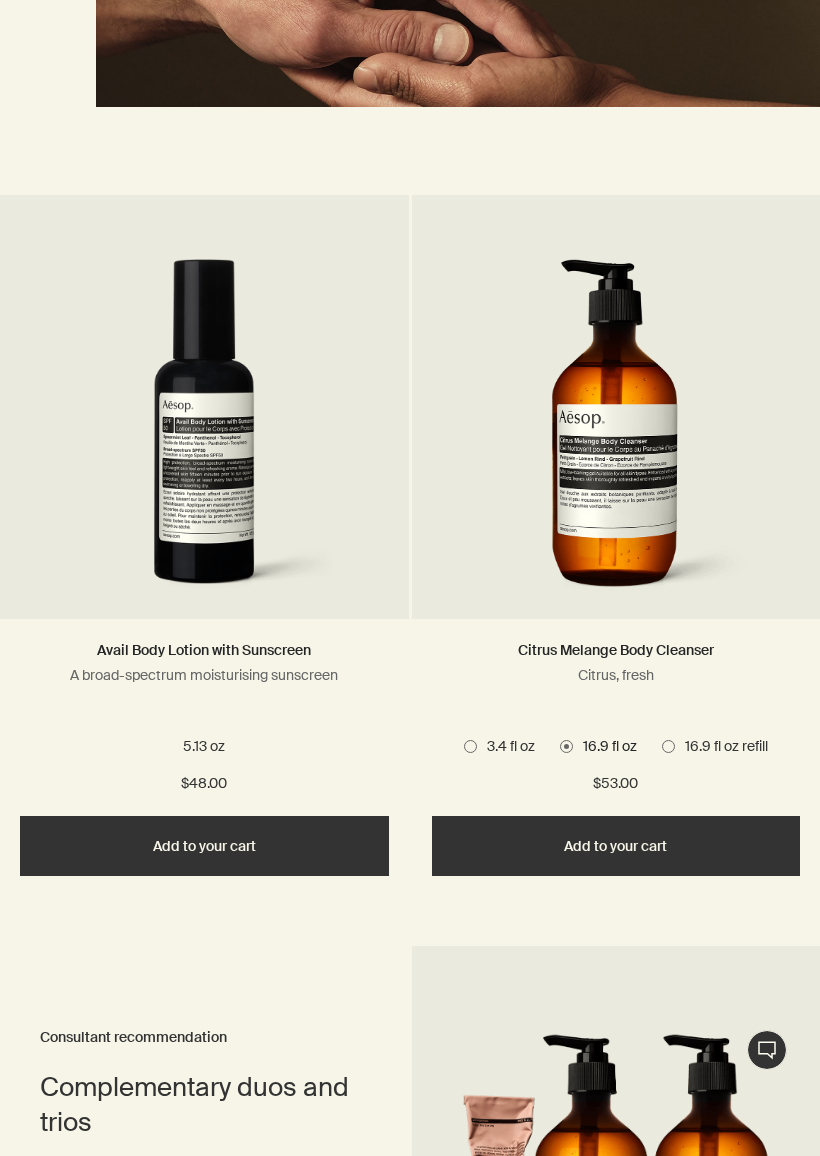 click at bounding box center [668, 746] 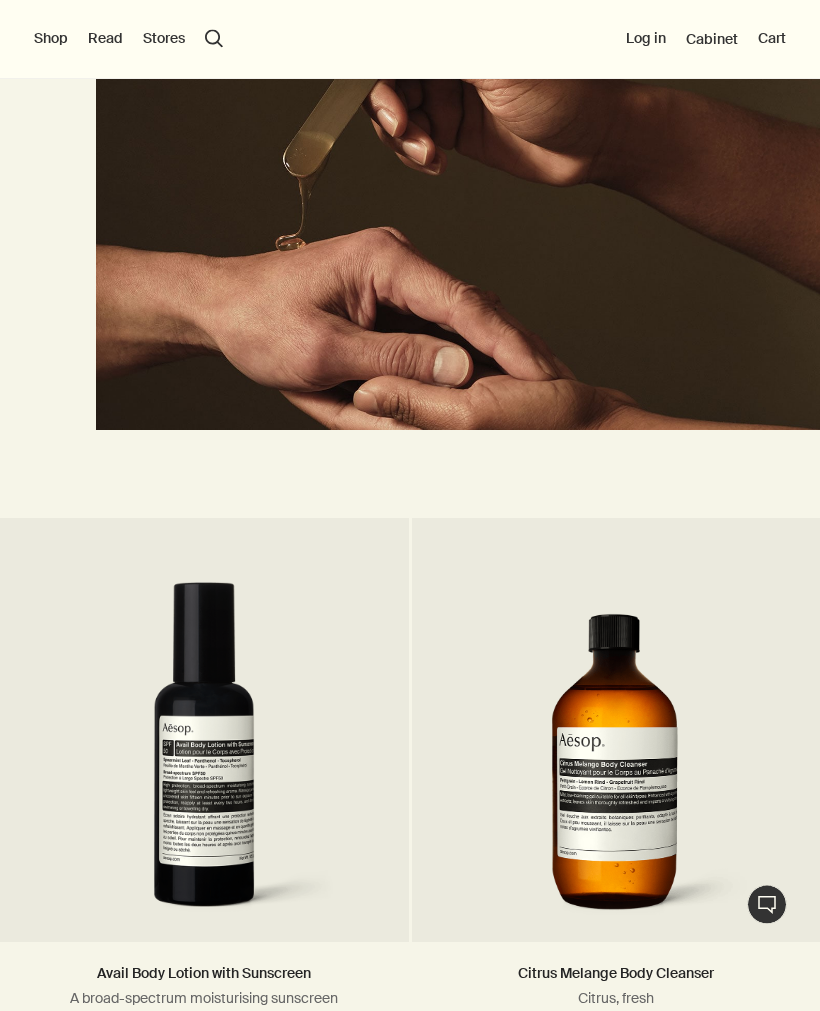 scroll, scrollTop: 2855, scrollLeft: 0, axis: vertical 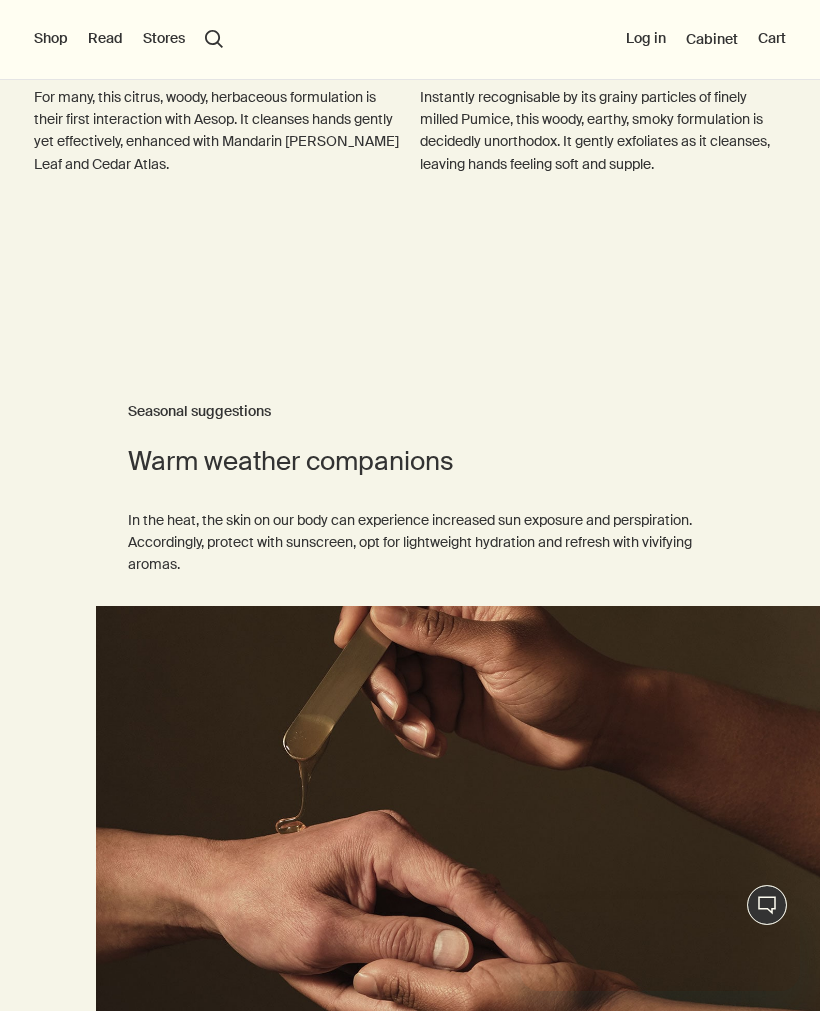 click on "Log in" at bounding box center (646, 39) 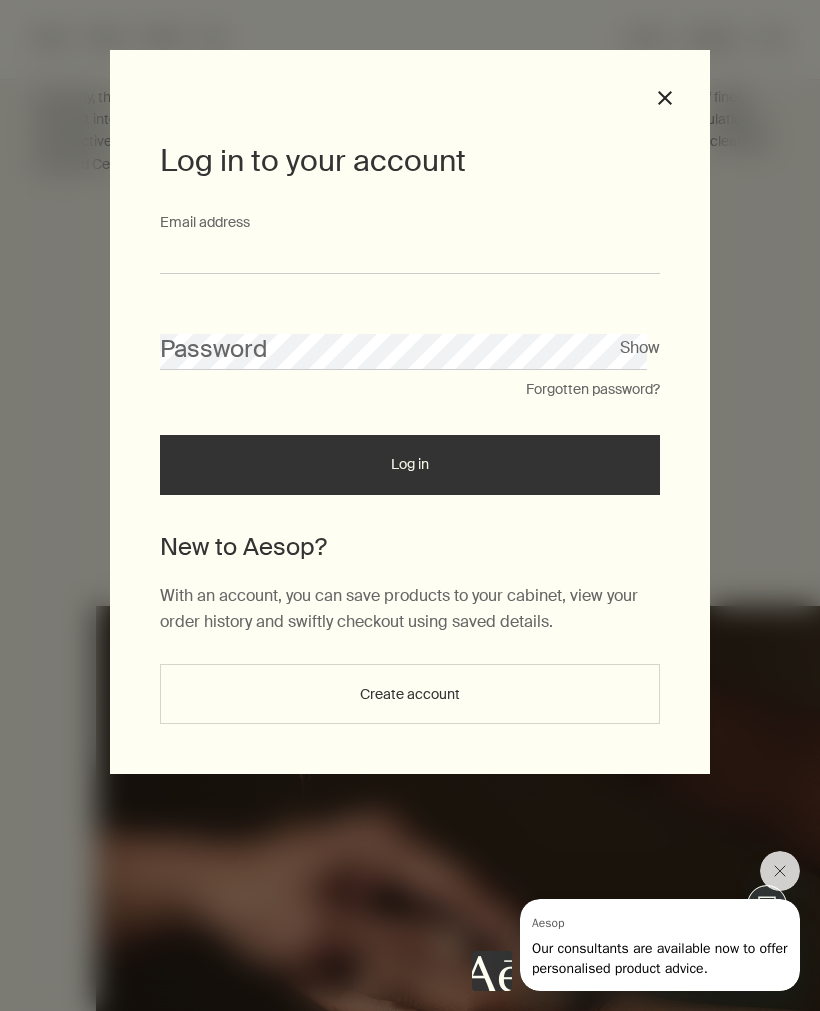 click on "Email address" at bounding box center (410, 255) 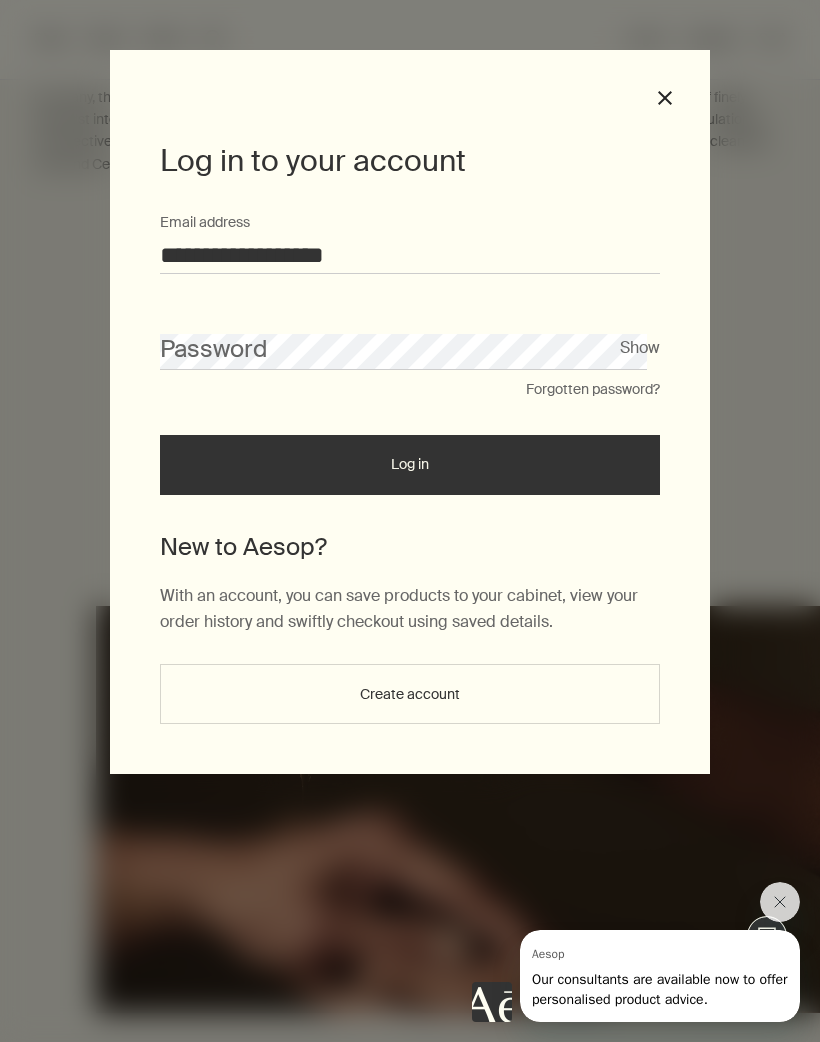 type on "**********" 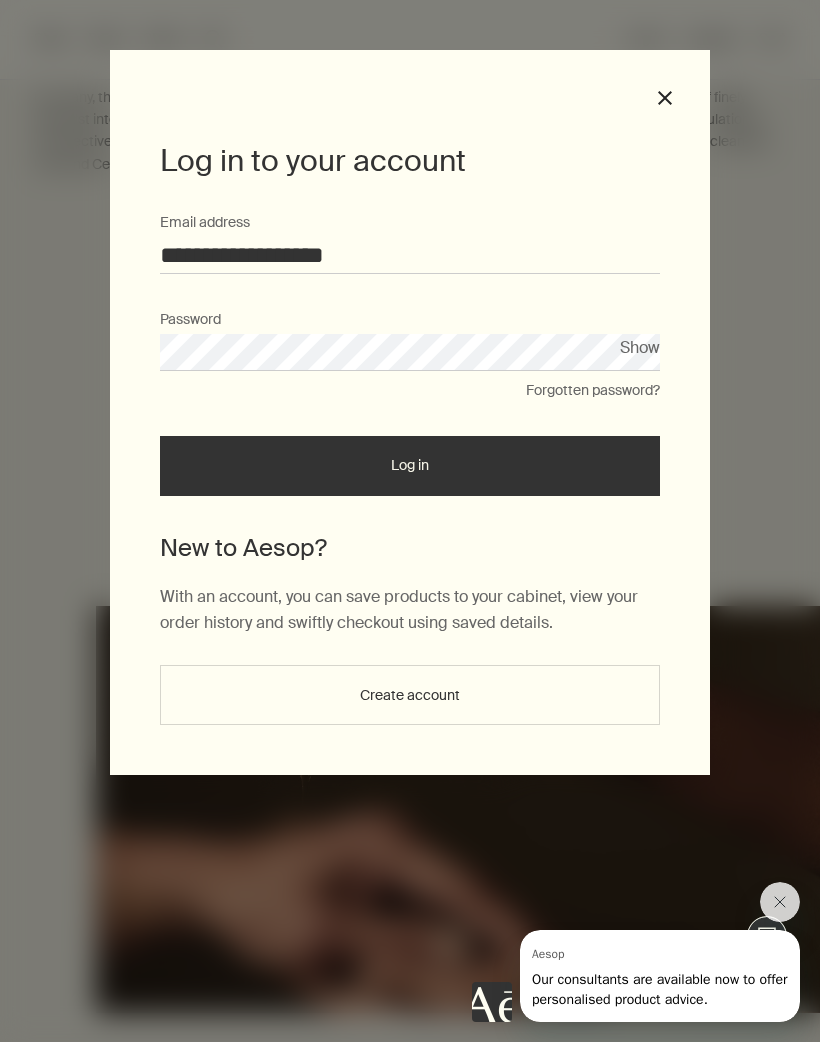 click on "Log in" at bounding box center [410, 466] 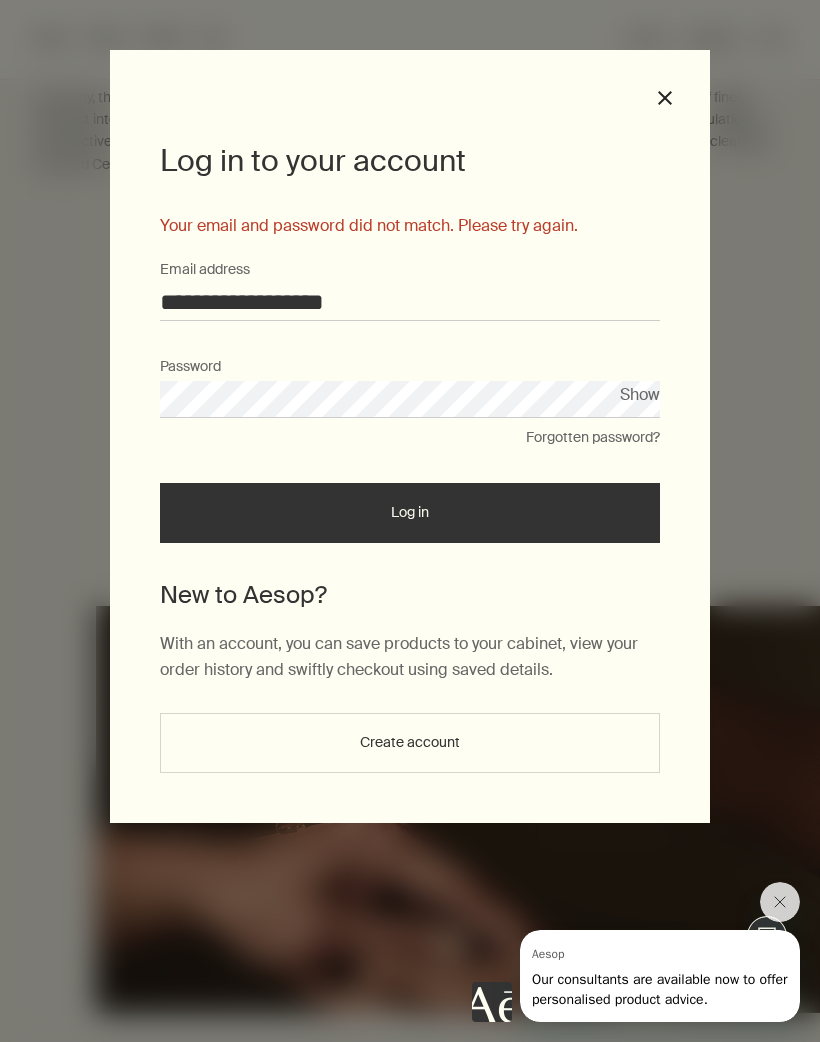 click on "Show" at bounding box center (640, 394) 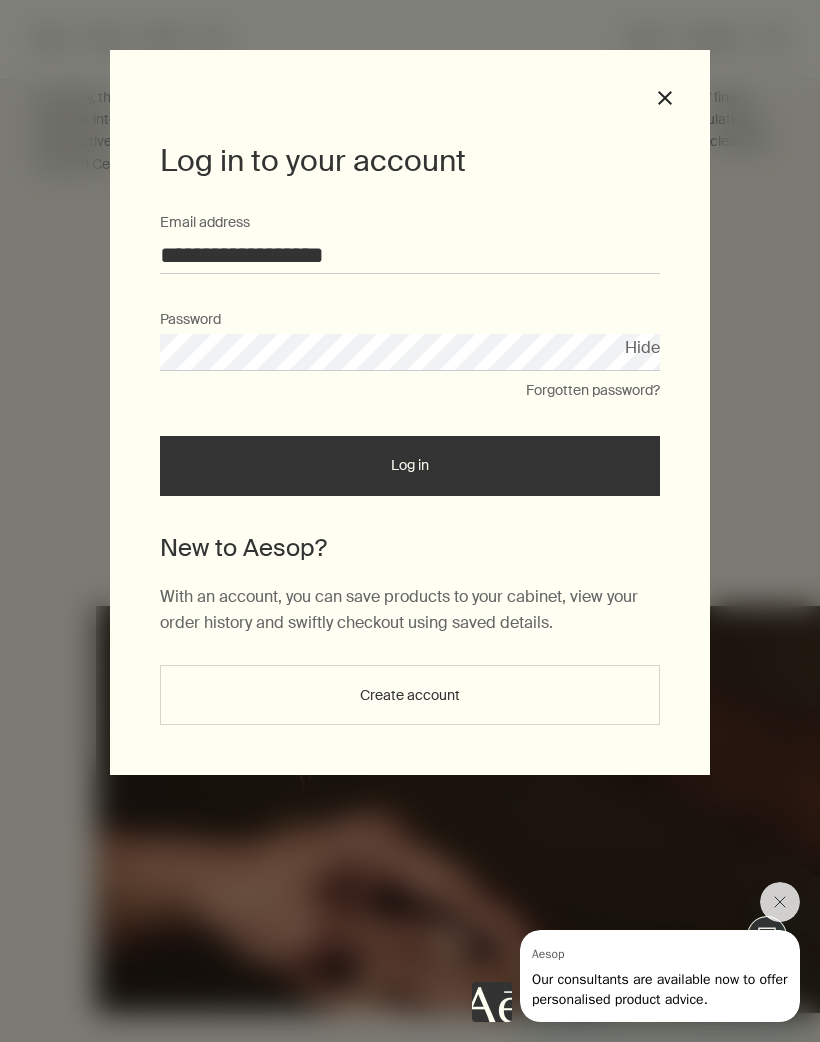 click on "Log in" at bounding box center (410, 466) 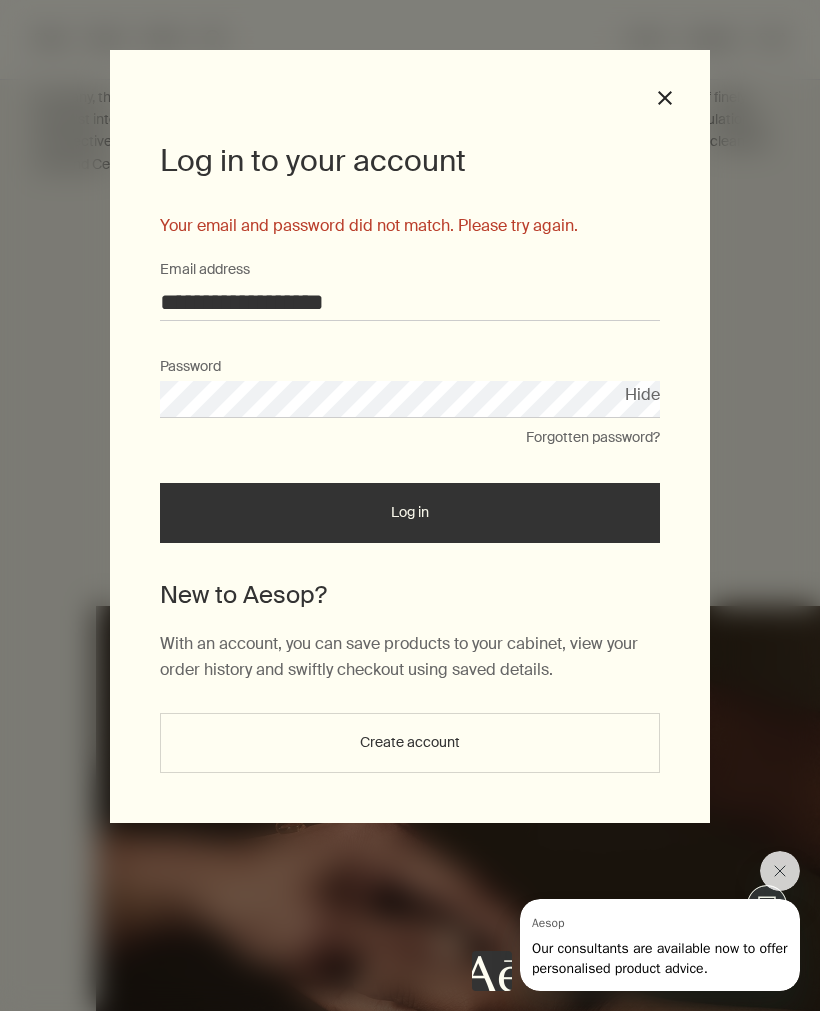 click on "Forgotten password?" at bounding box center [593, 438] 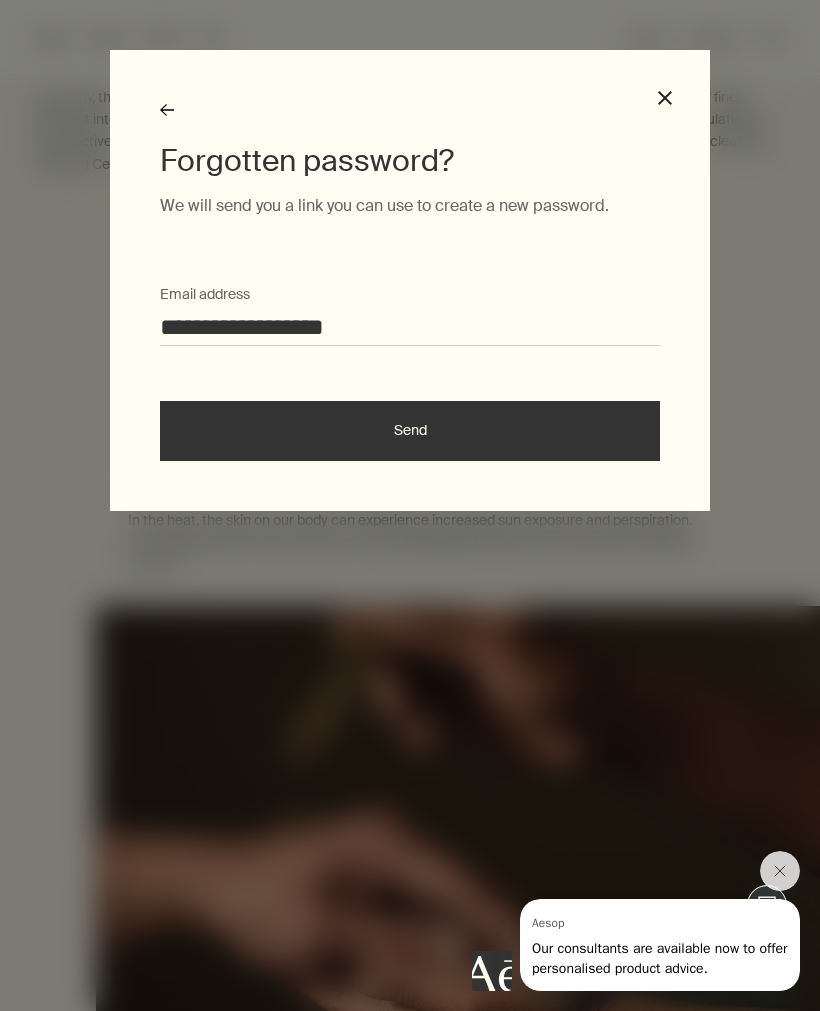click on "Send" at bounding box center (410, 431) 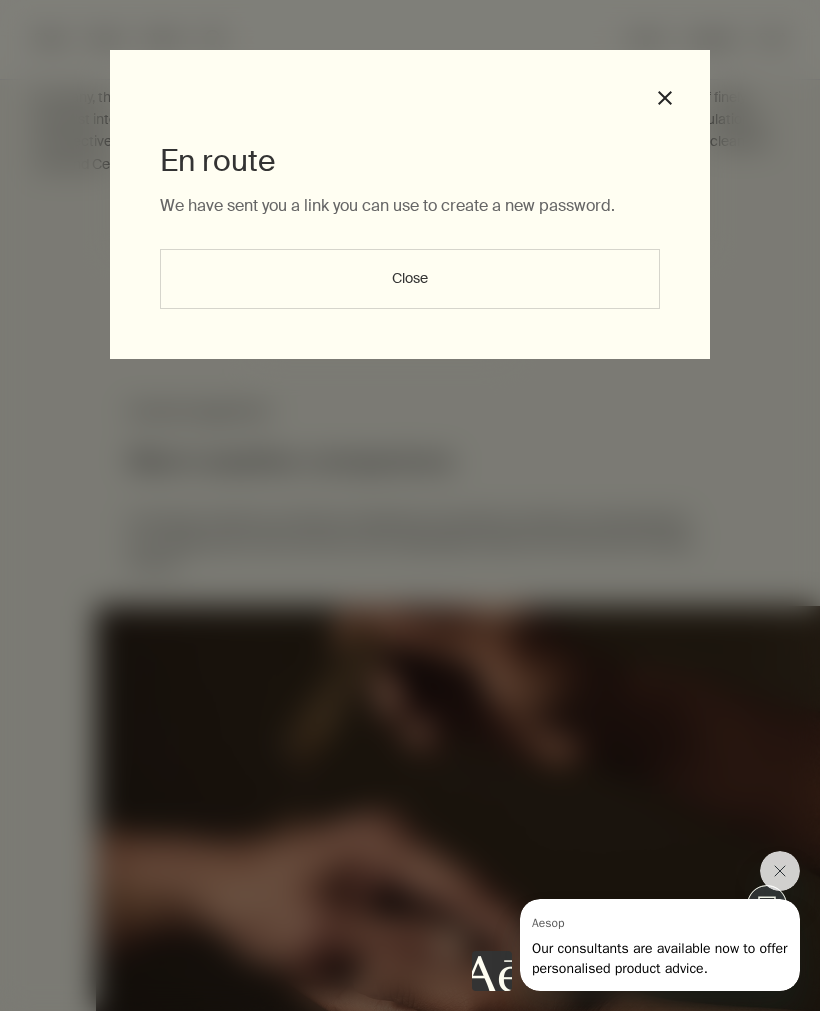 click on "Close" at bounding box center [410, 279] 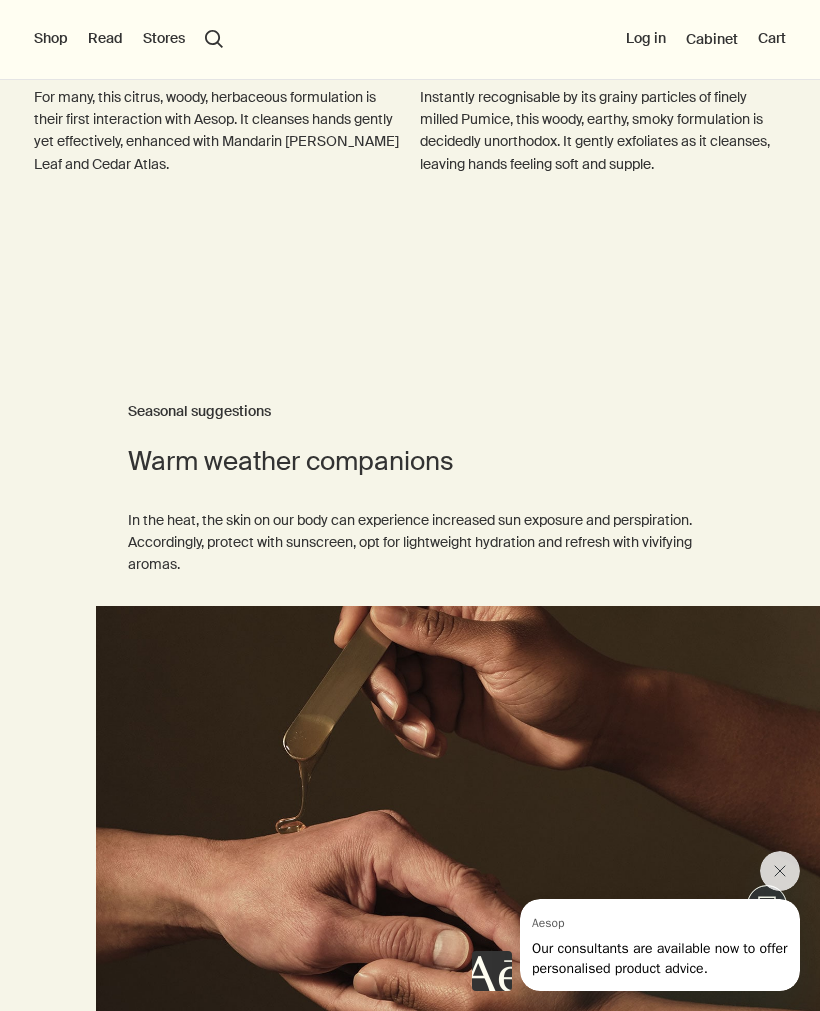 click on "Log in" at bounding box center (646, 39) 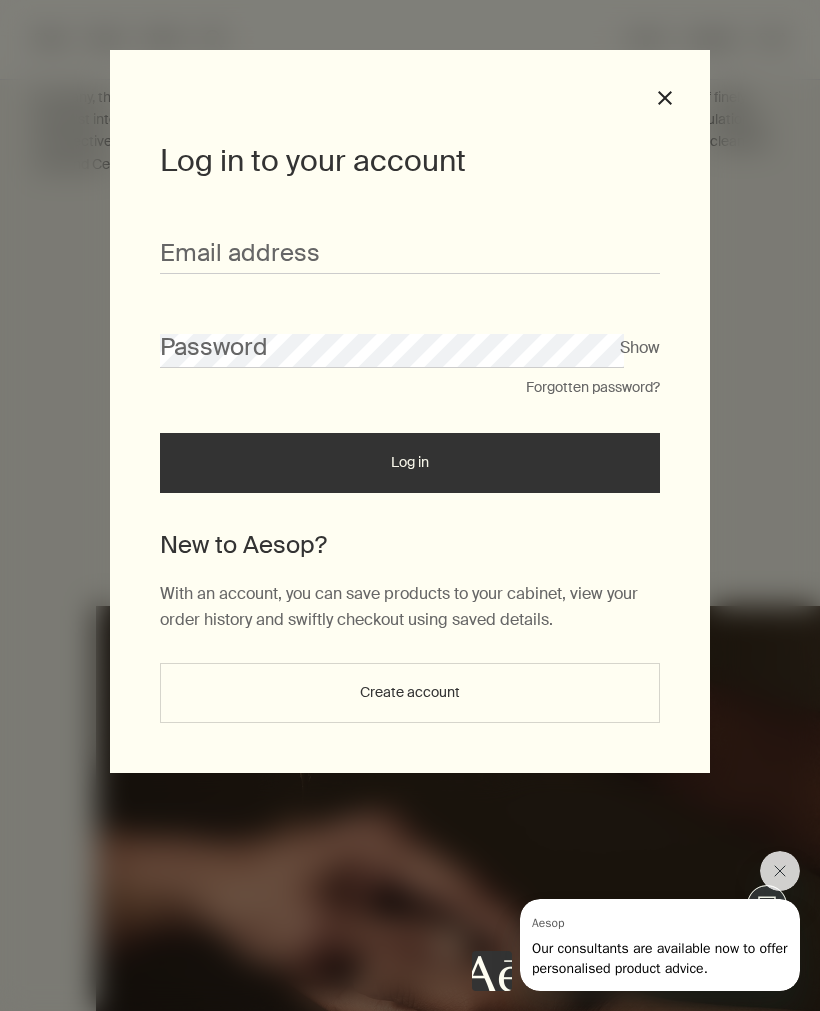 click on "Create account" at bounding box center [410, 693] 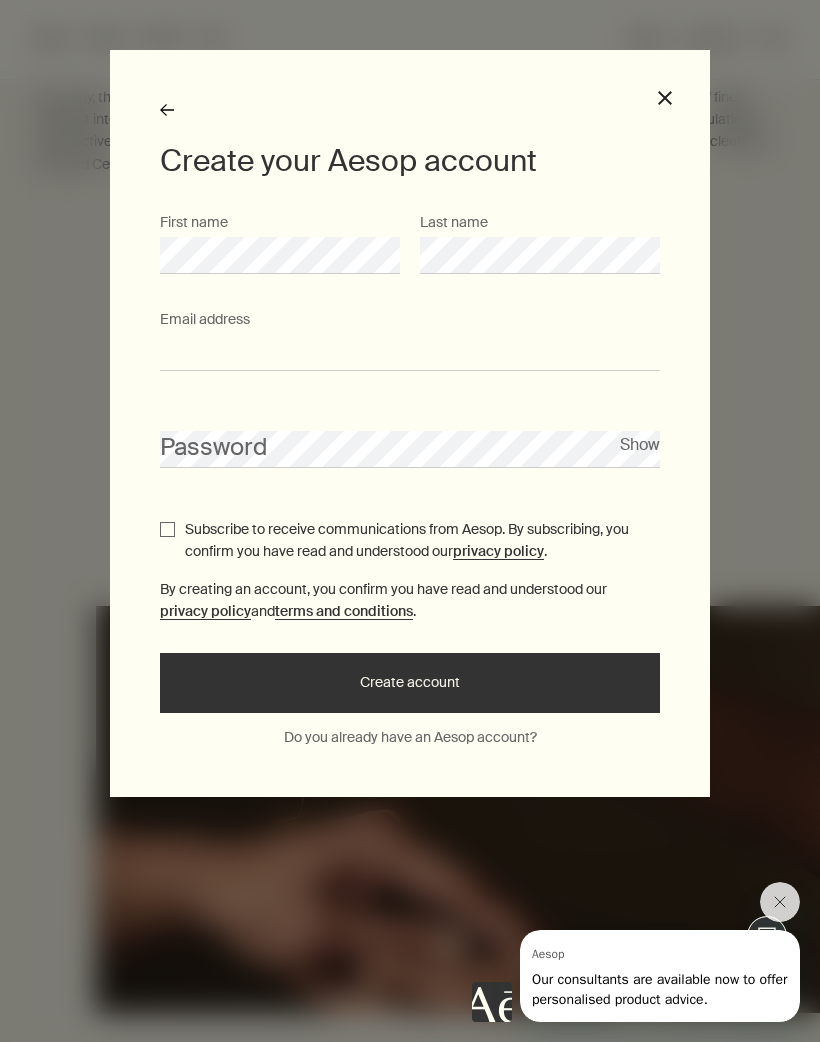 click on "Email address" at bounding box center [410, 352] 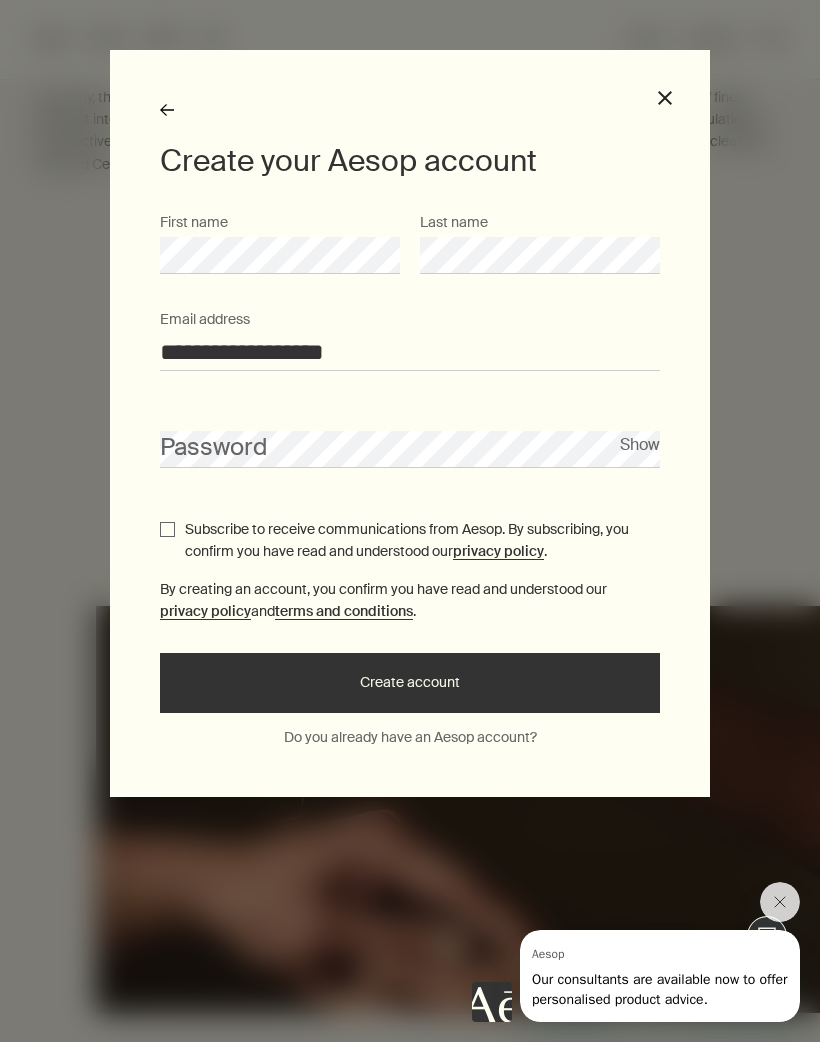 type on "**********" 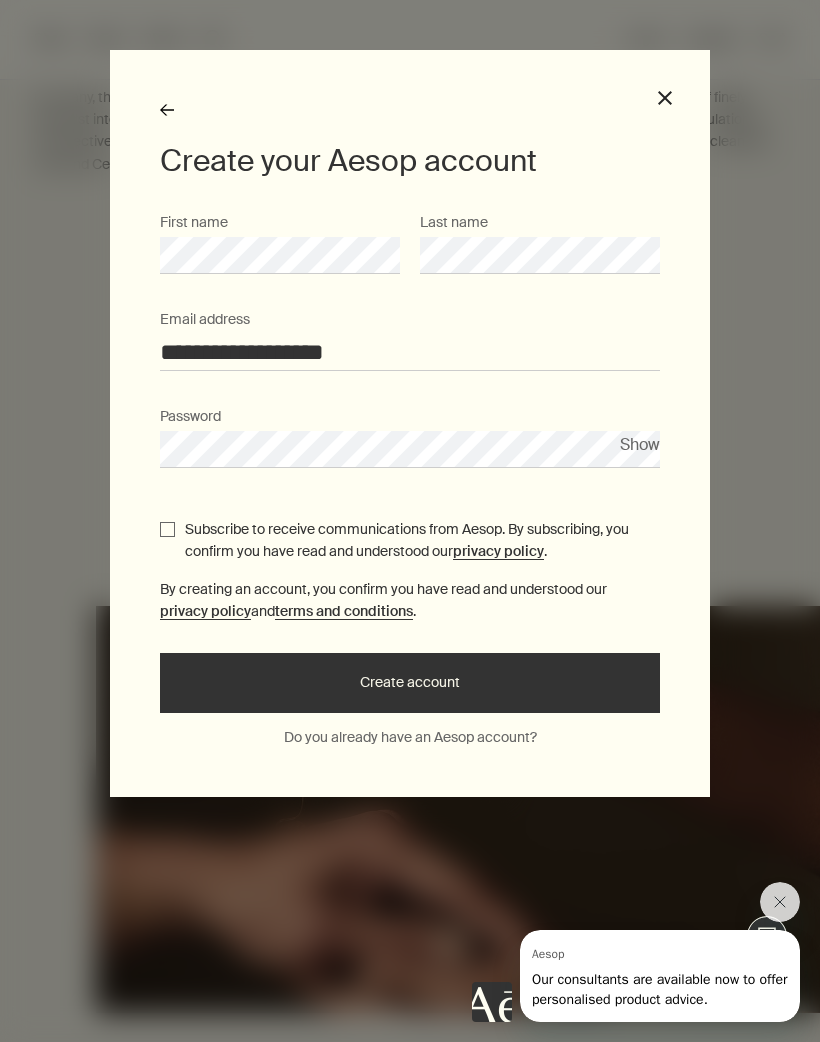 click on "Subscribe to receive communications from Aesop. By subscribing, you confirm you have read and understood our  privacy policy ." at bounding box center [422, 540] 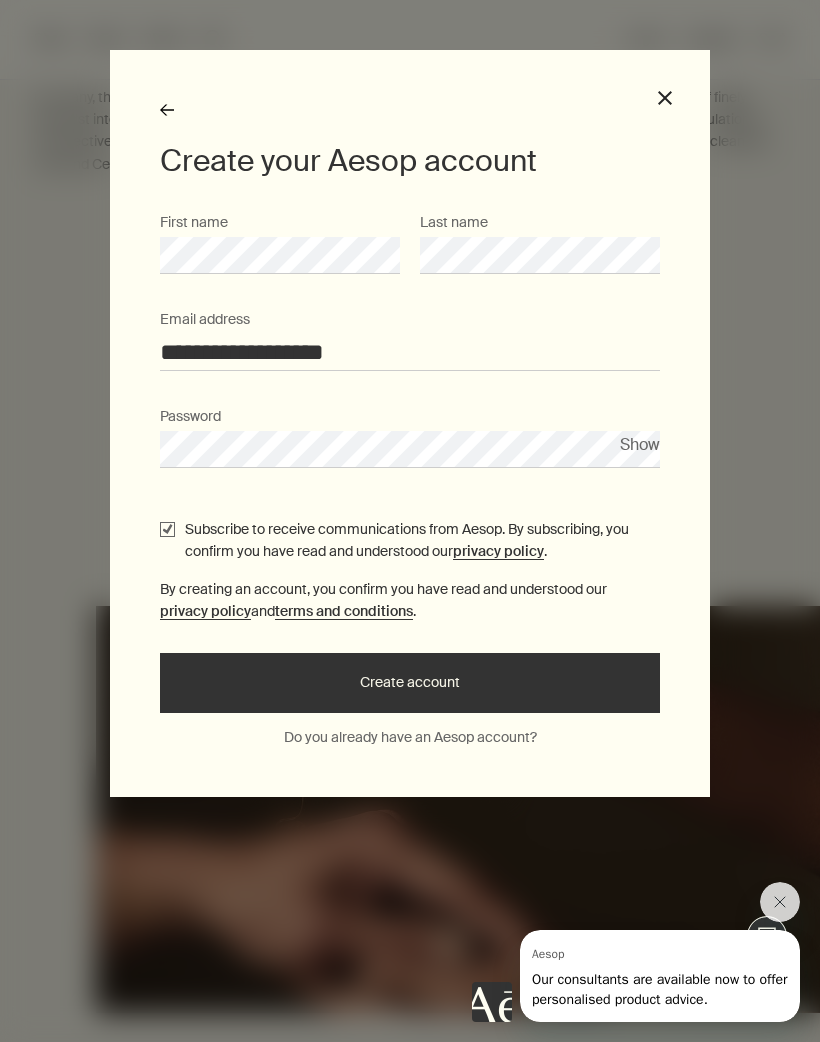checkbox on "true" 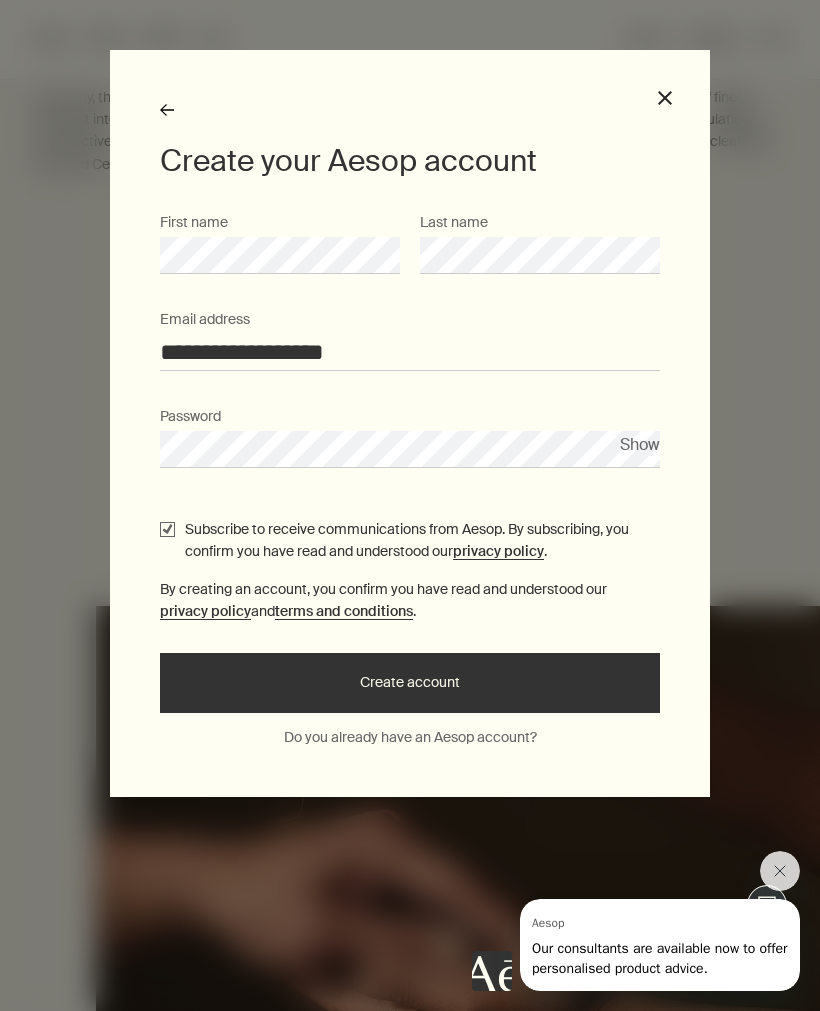 click on "Create account" at bounding box center (410, 683) 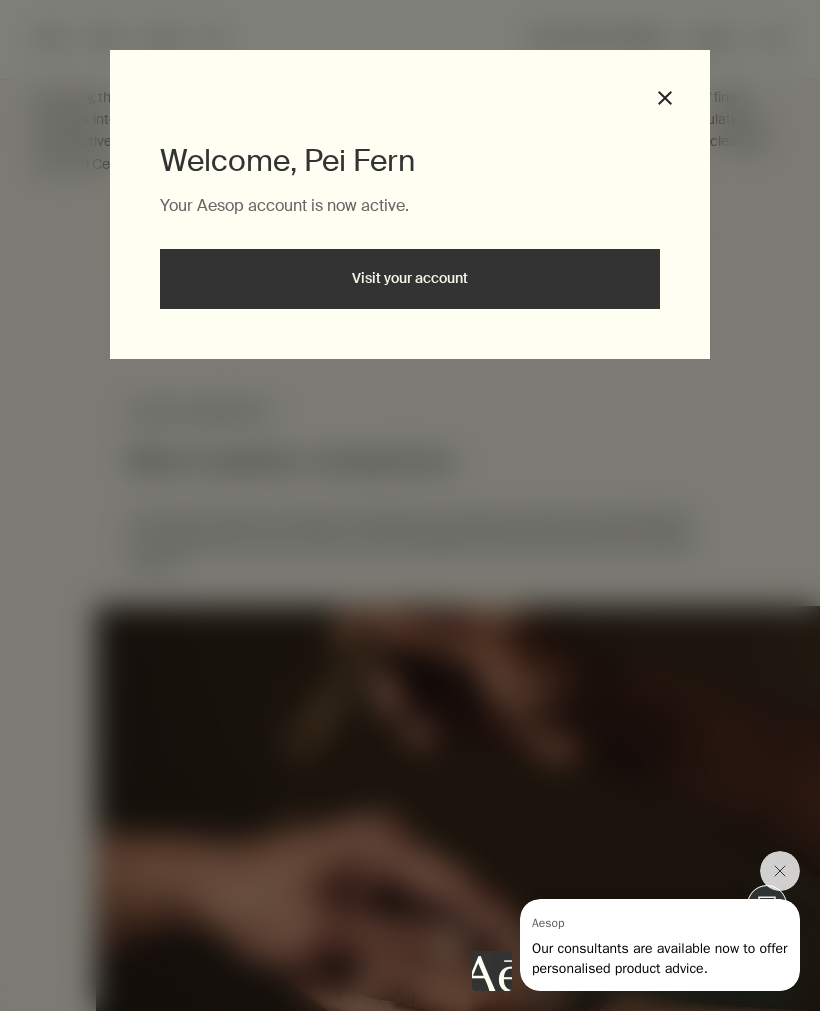 click on "Visit your account" at bounding box center [410, 279] 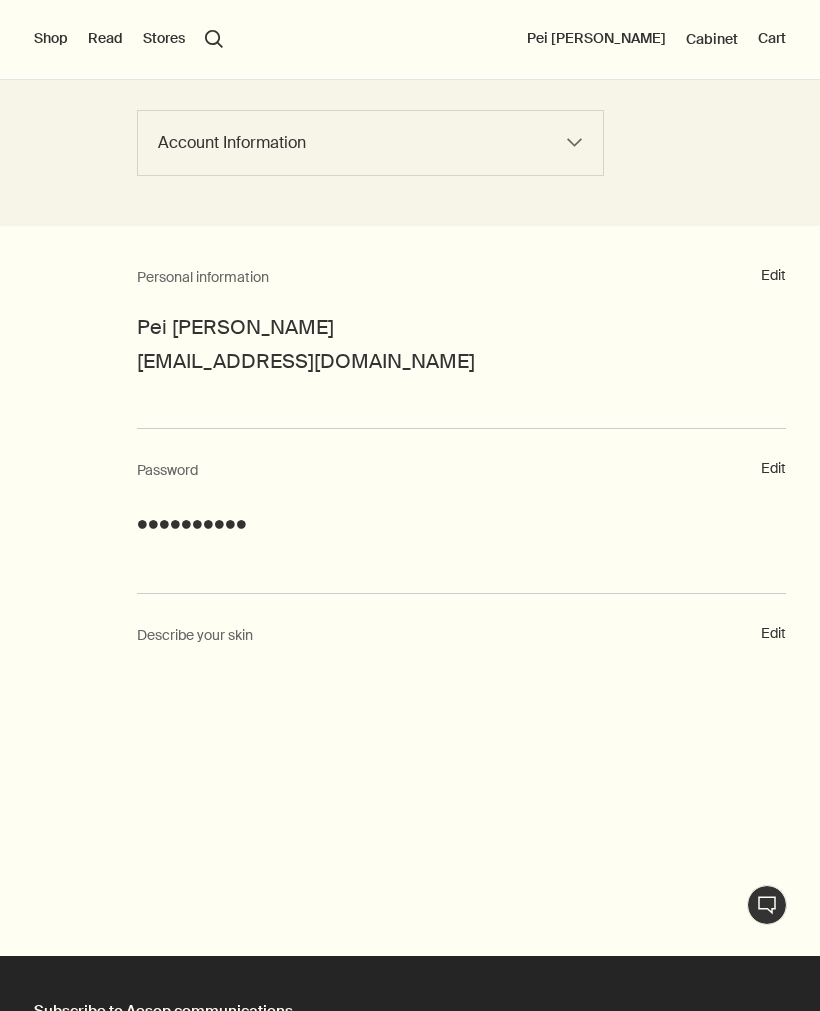 scroll, scrollTop: 0, scrollLeft: 0, axis: both 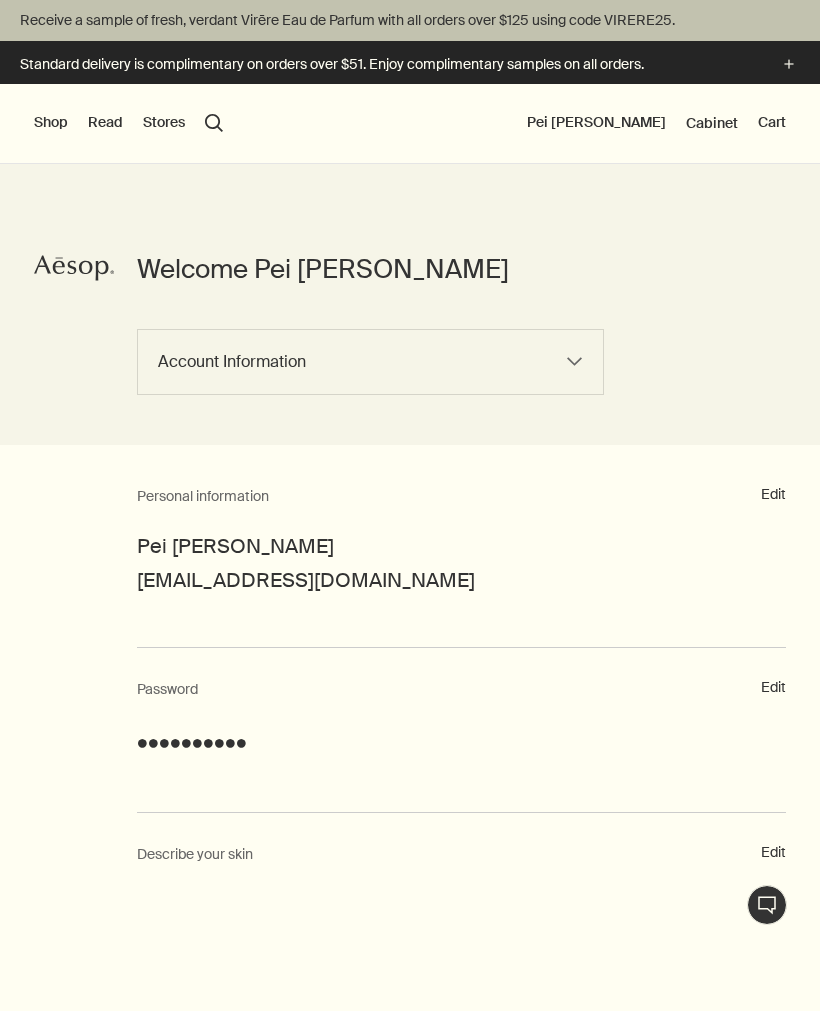 click on "Cabinet" at bounding box center [712, 123] 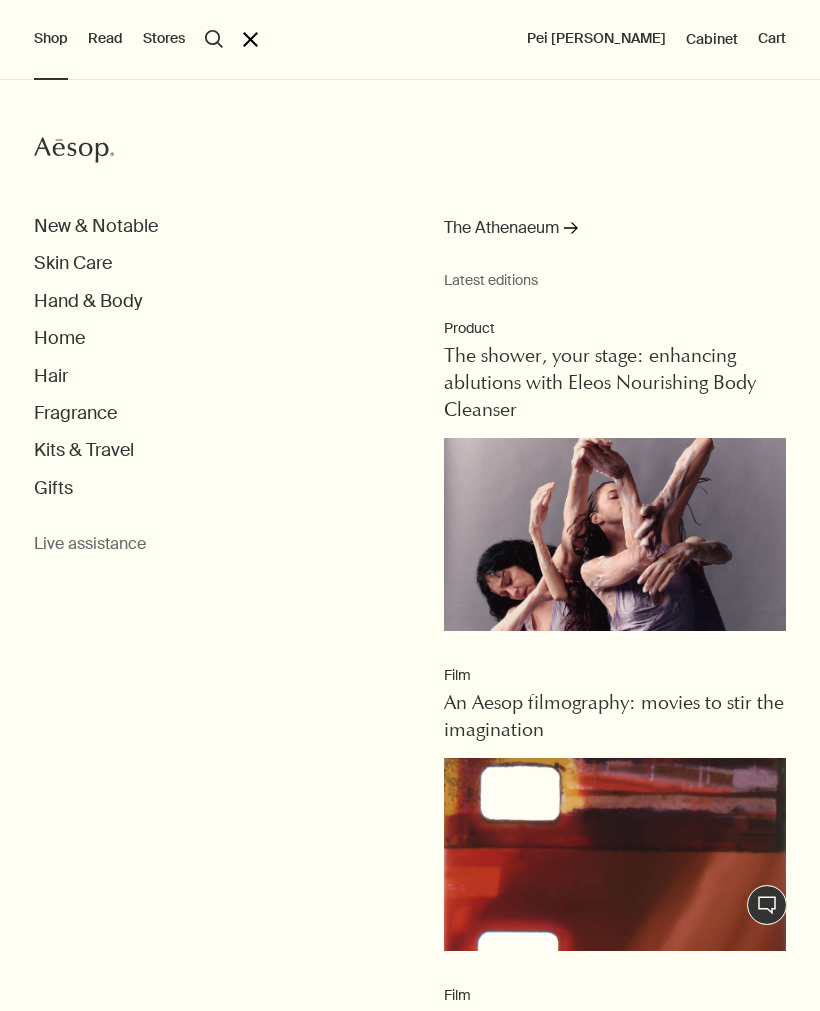 scroll, scrollTop: 0, scrollLeft: 0, axis: both 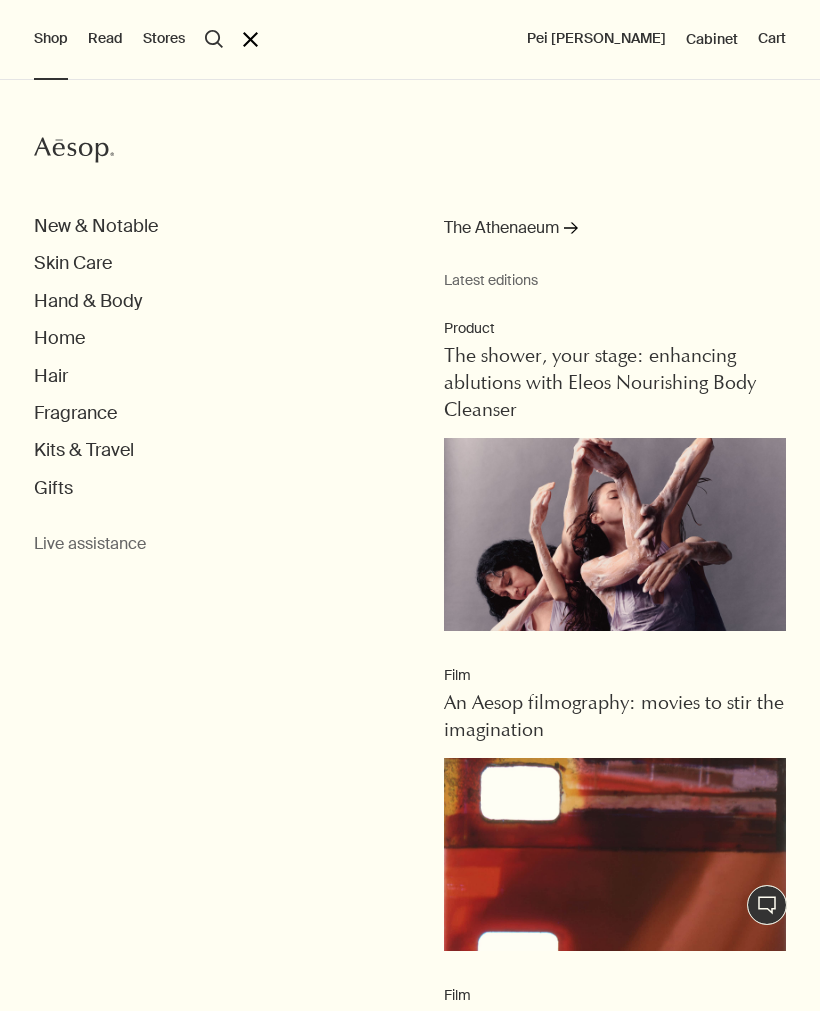click on "Hand & Body" at bounding box center (88, 301) 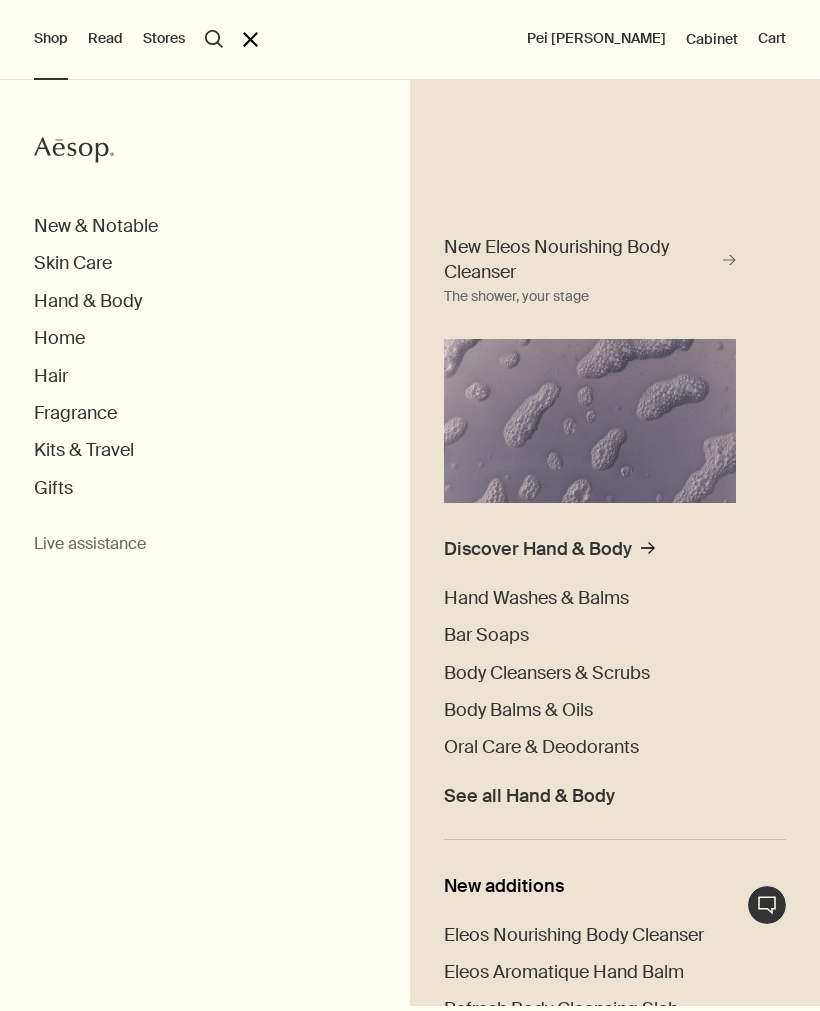 click on "Body Cleansers & Scrubs" at bounding box center [547, 673] 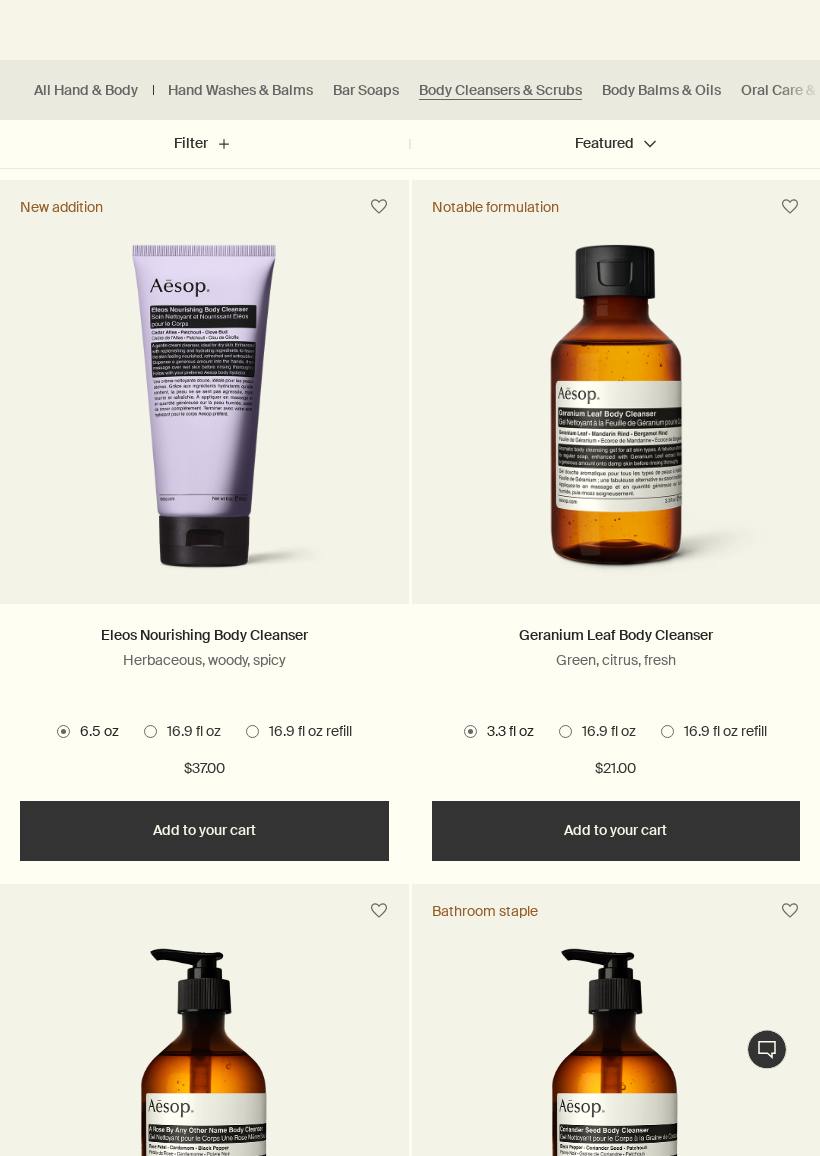 click on "16.9 fl oz refill" at bounding box center [714, 733] 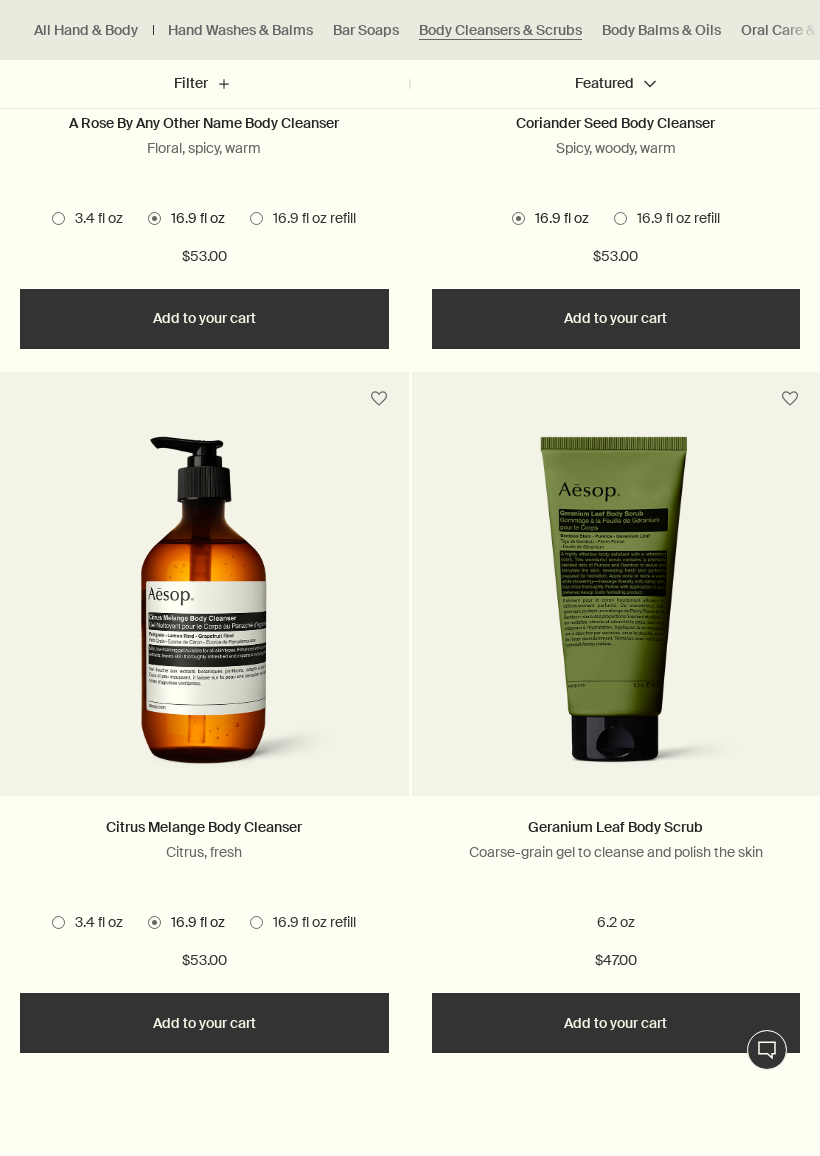 scroll, scrollTop: 1821, scrollLeft: 0, axis: vertical 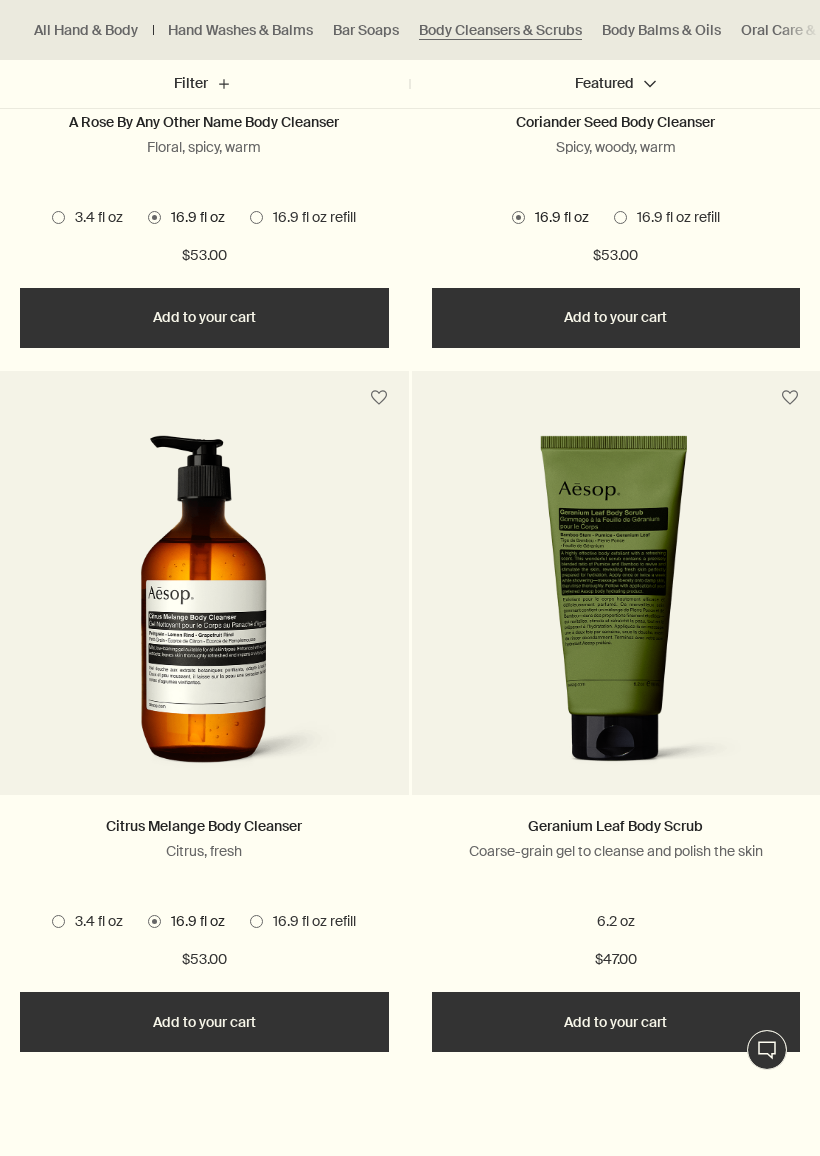 click on "16.9 fl oz refill" at bounding box center [309, 922] 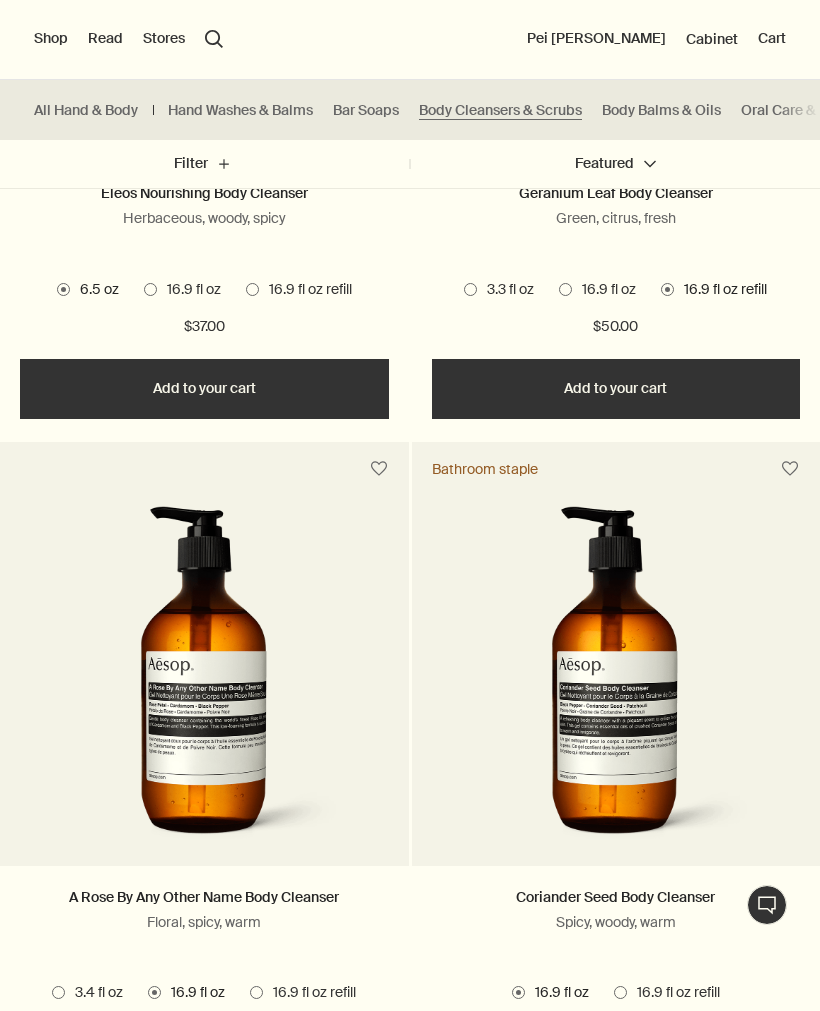 scroll, scrollTop: 1044, scrollLeft: 0, axis: vertical 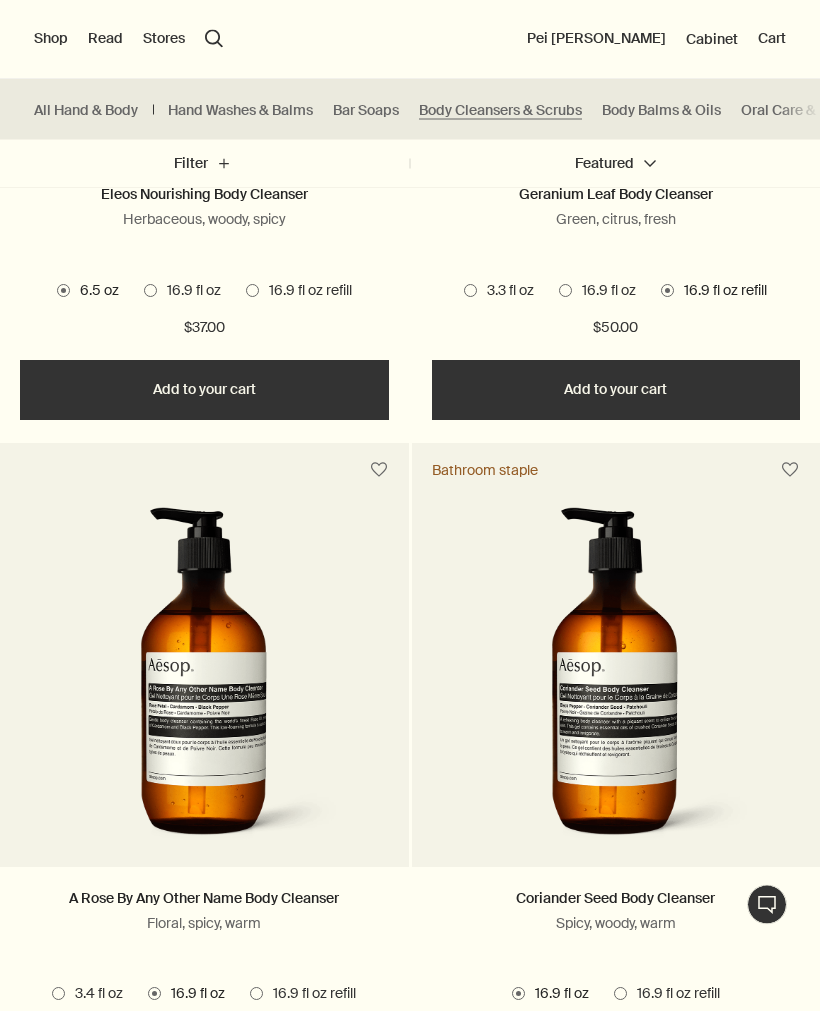 click on "16.9 fl oz refill" at bounding box center [720, 292] 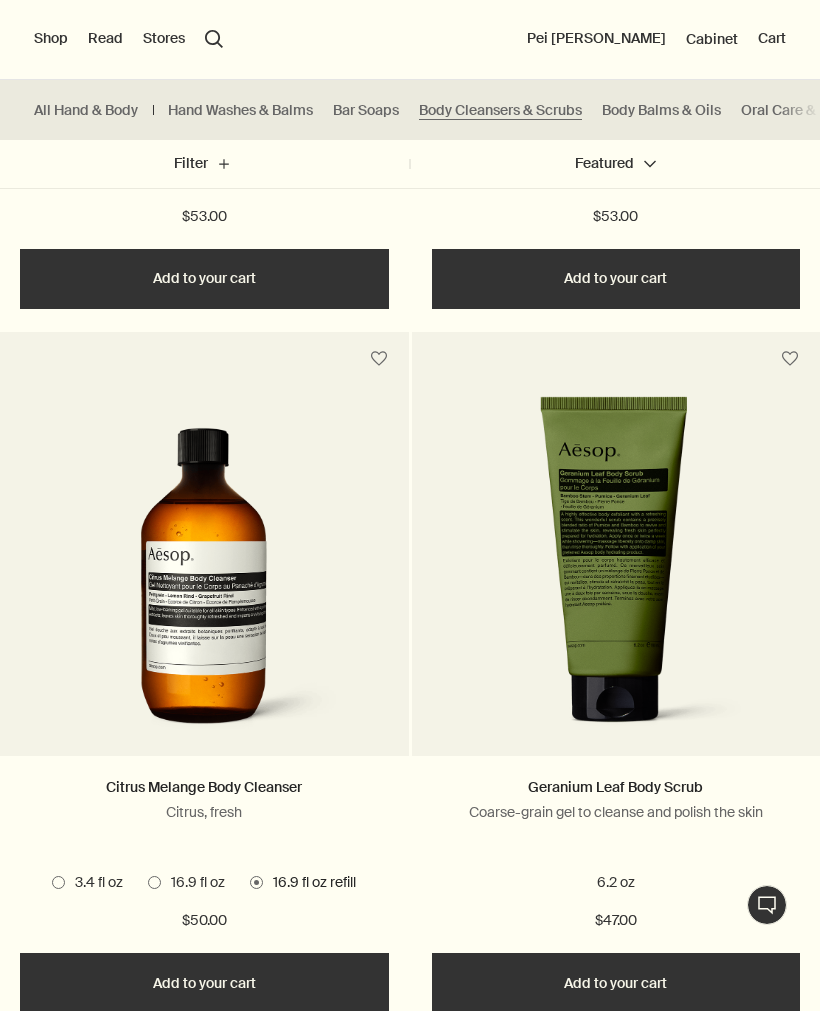 scroll, scrollTop: 1848, scrollLeft: 0, axis: vertical 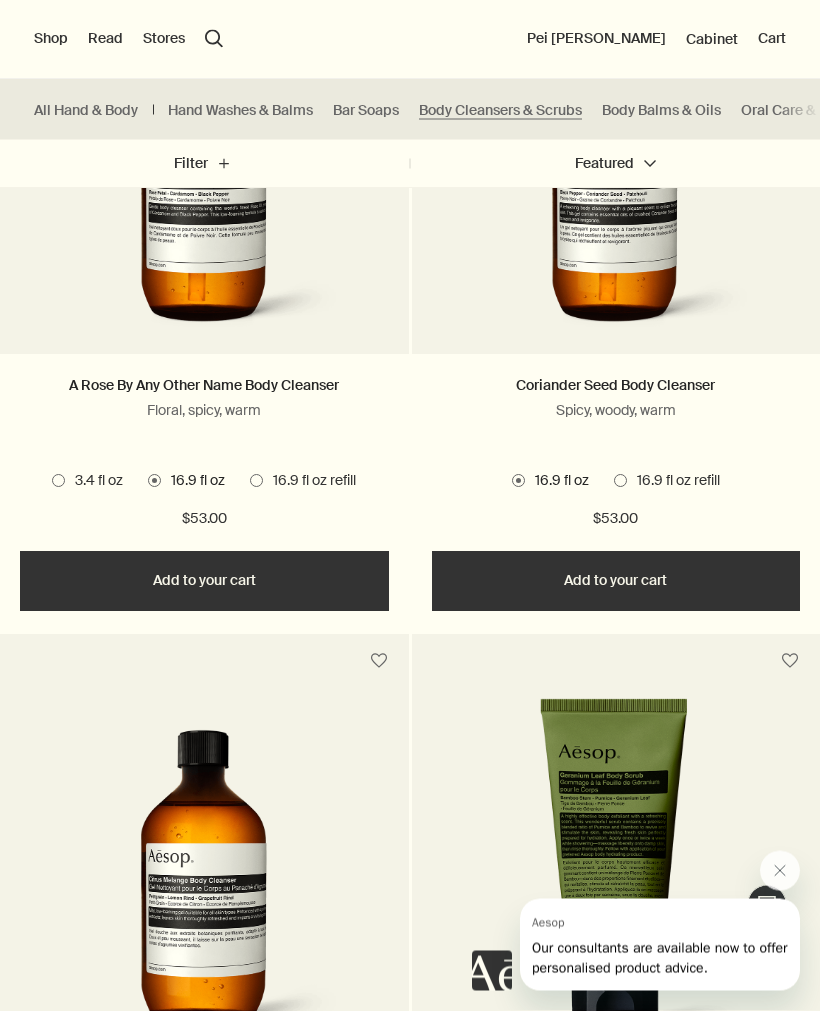 click on "16.9 fl oz refill" at bounding box center [667, 482] 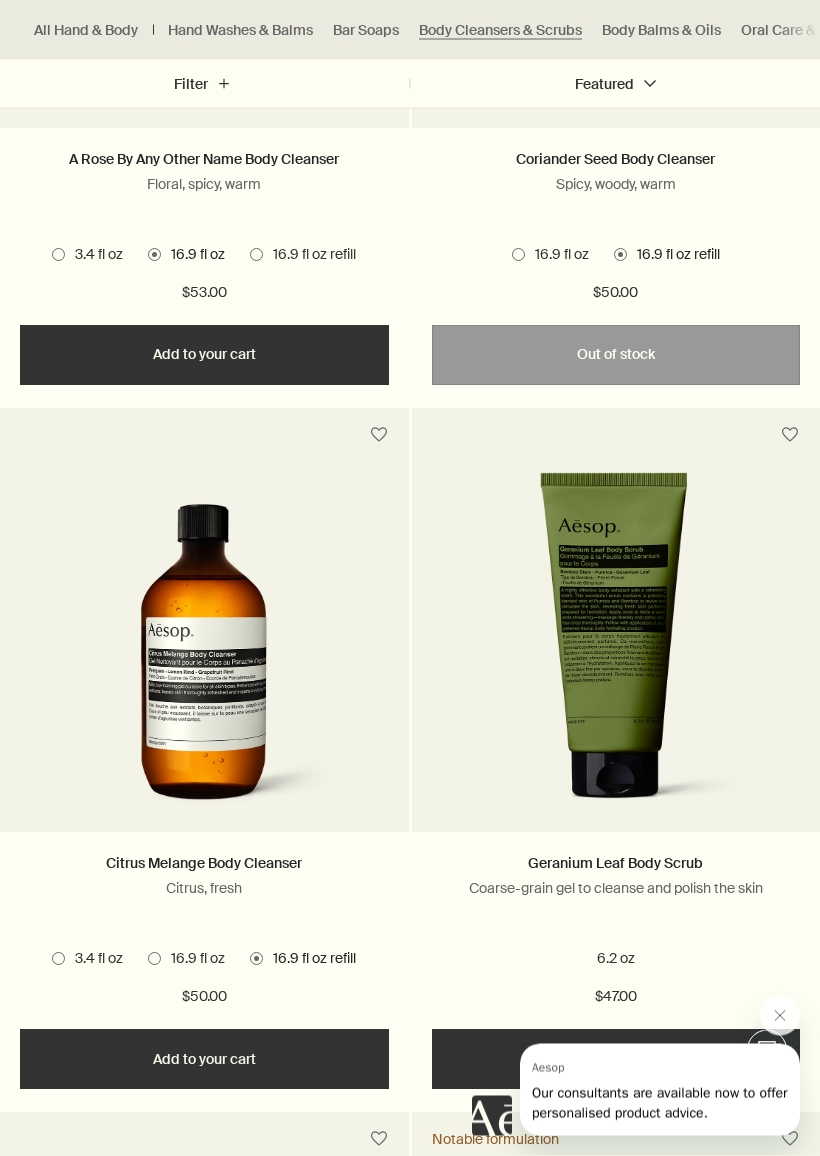 scroll, scrollTop: 1785, scrollLeft: 0, axis: vertical 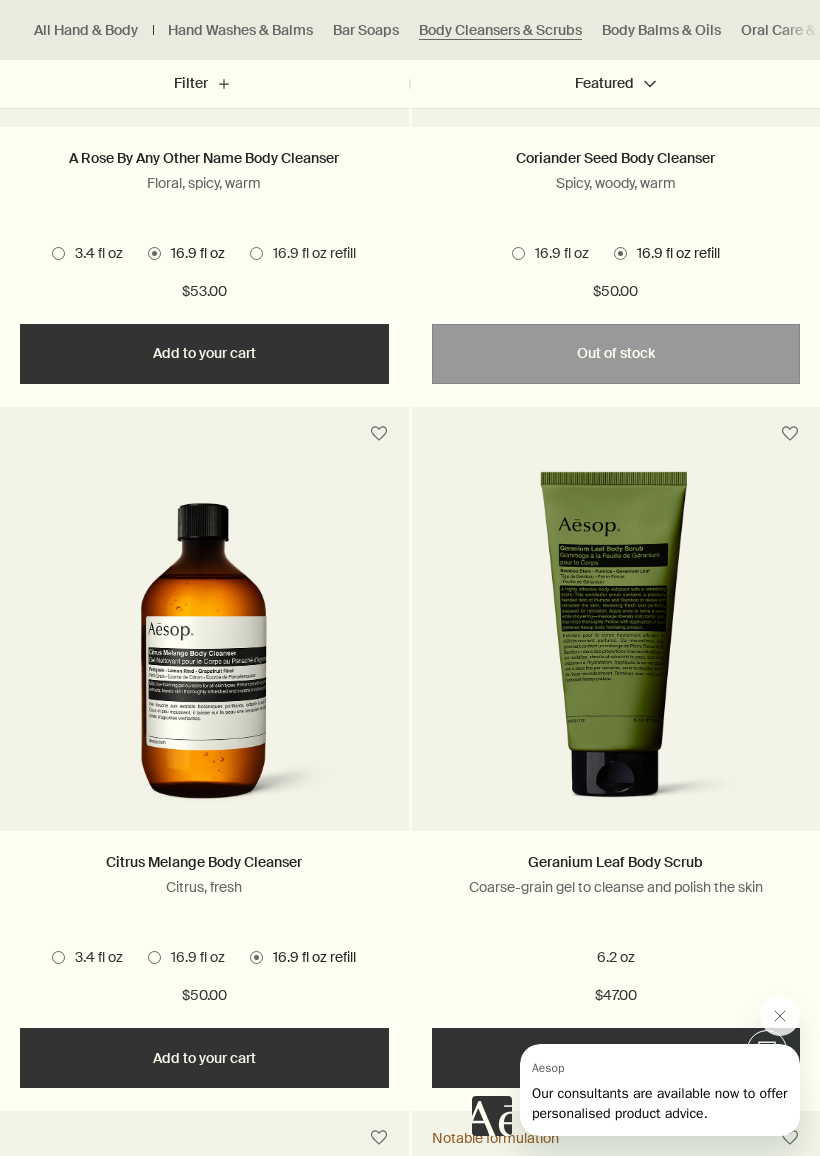 click on "16.9 fl oz refill" at bounding box center [309, 958] 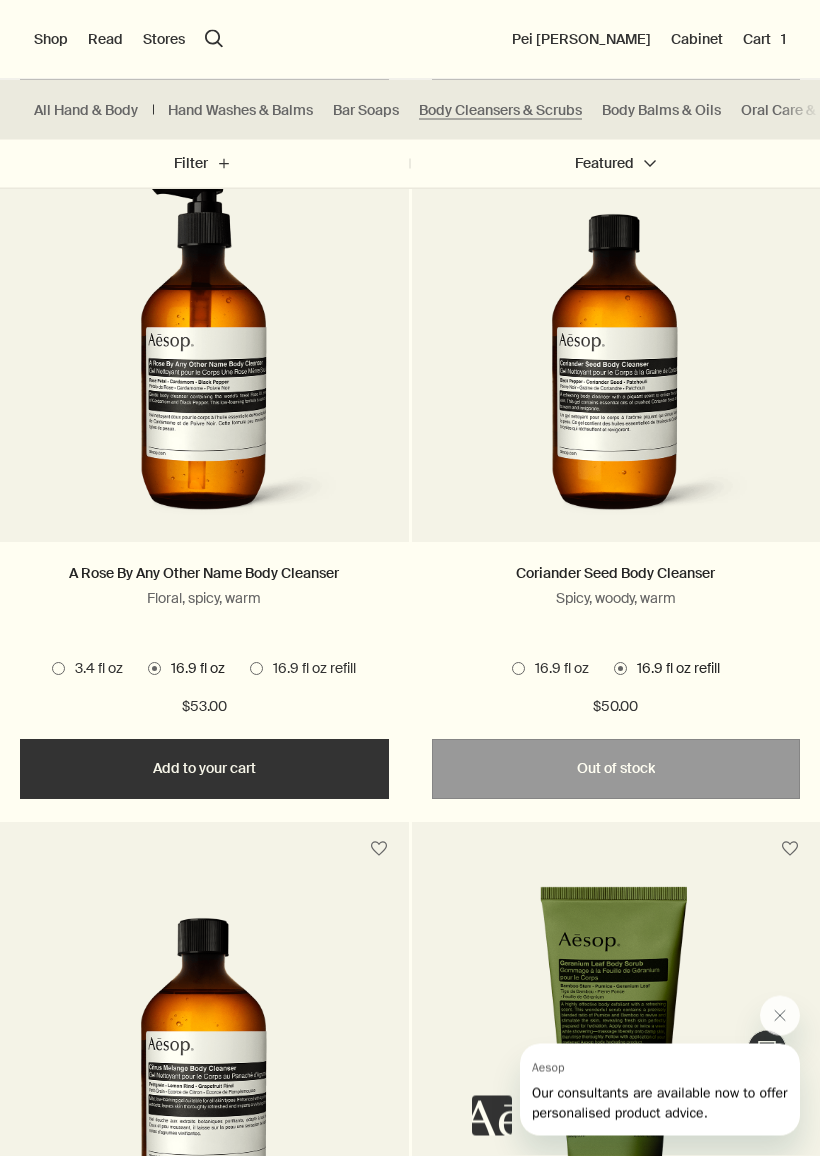 click on "16.9 fl oz refill" at bounding box center (309, 670) 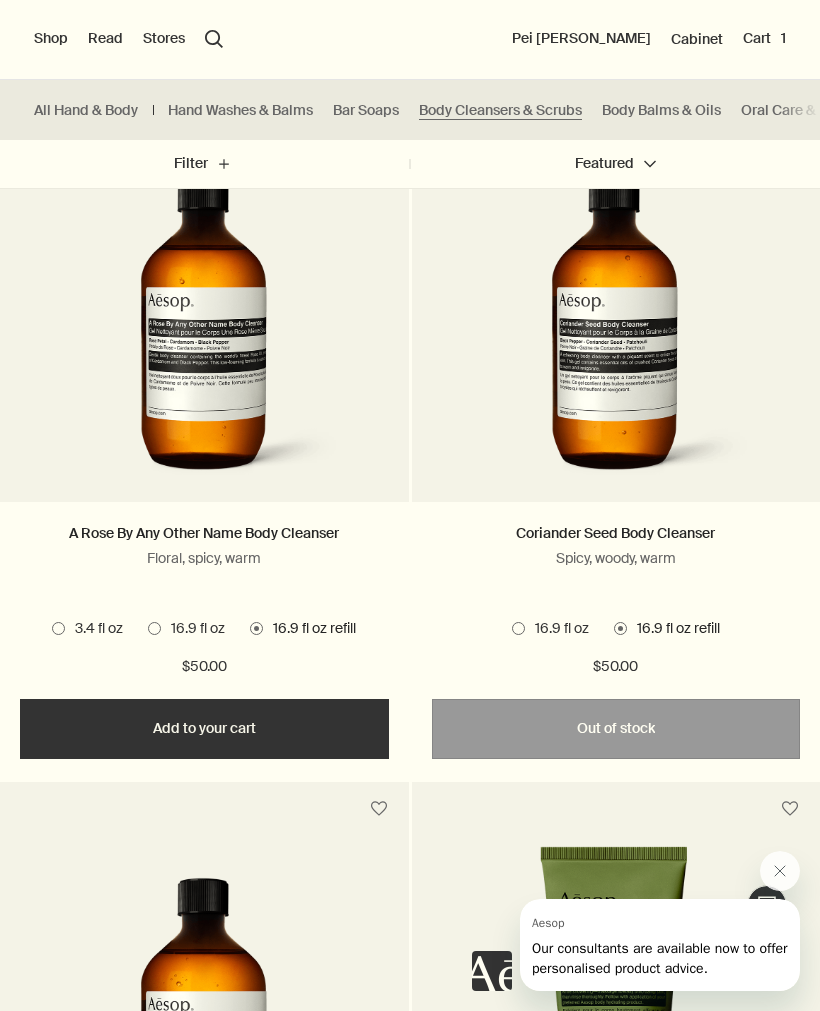 scroll, scrollTop: 1409, scrollLeft: 0, axis: vertical 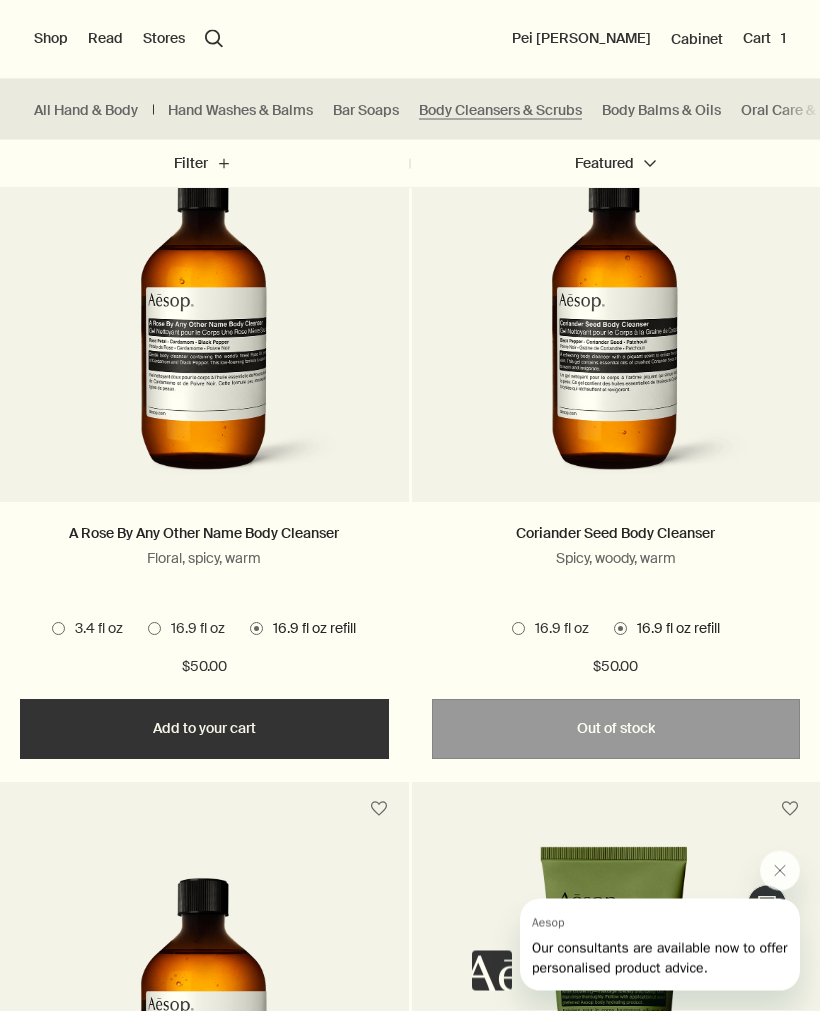 click on "Add Add to your cart" at bounding box center (204, 730) 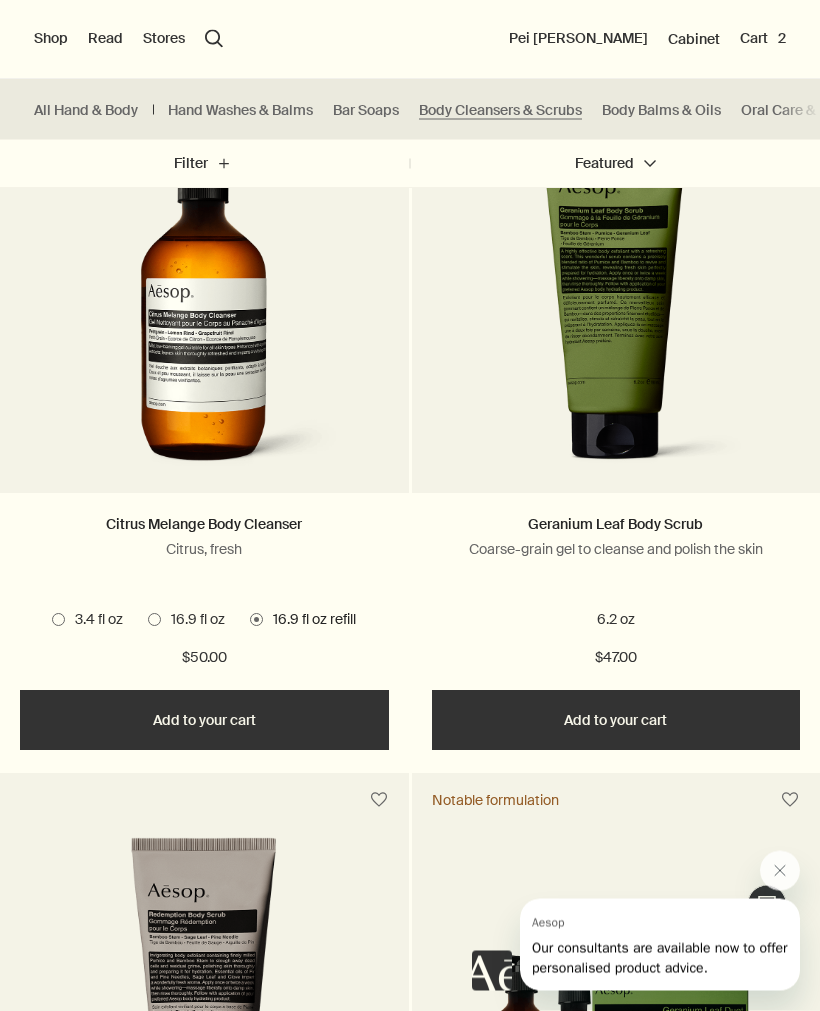 scroll, scrollTop: 2120, scrollLeft: 0, axis: vertical 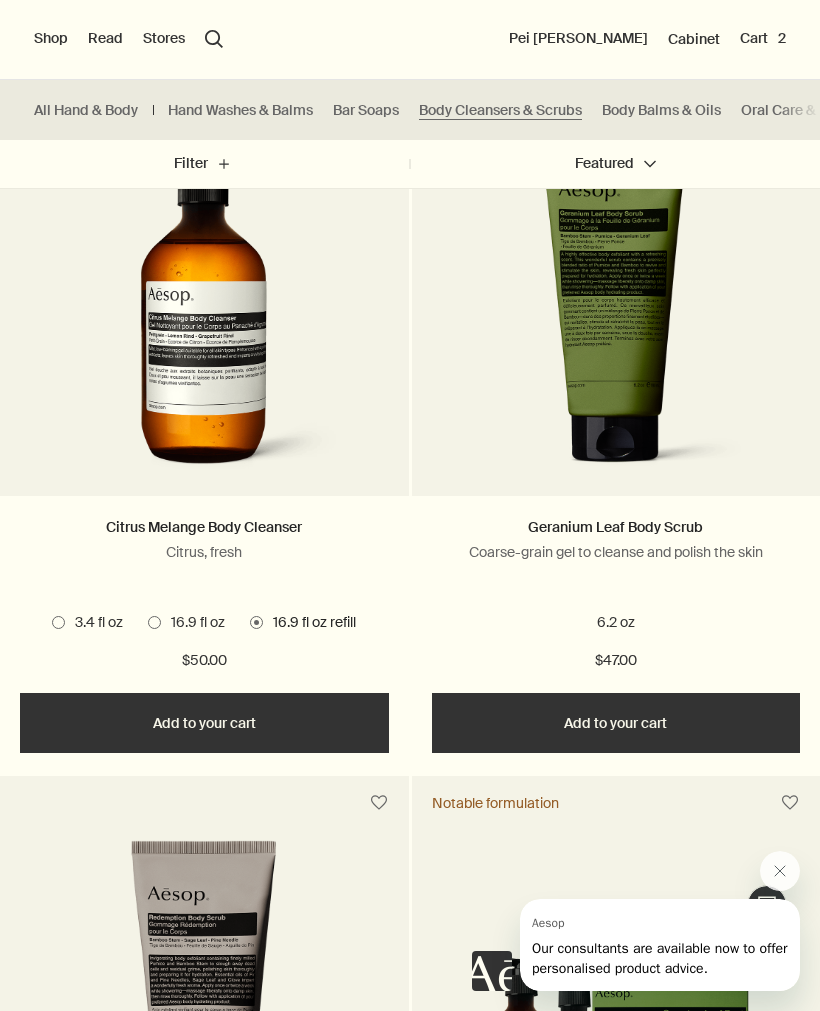 click on "Shop" at bounding box center (51, 39) 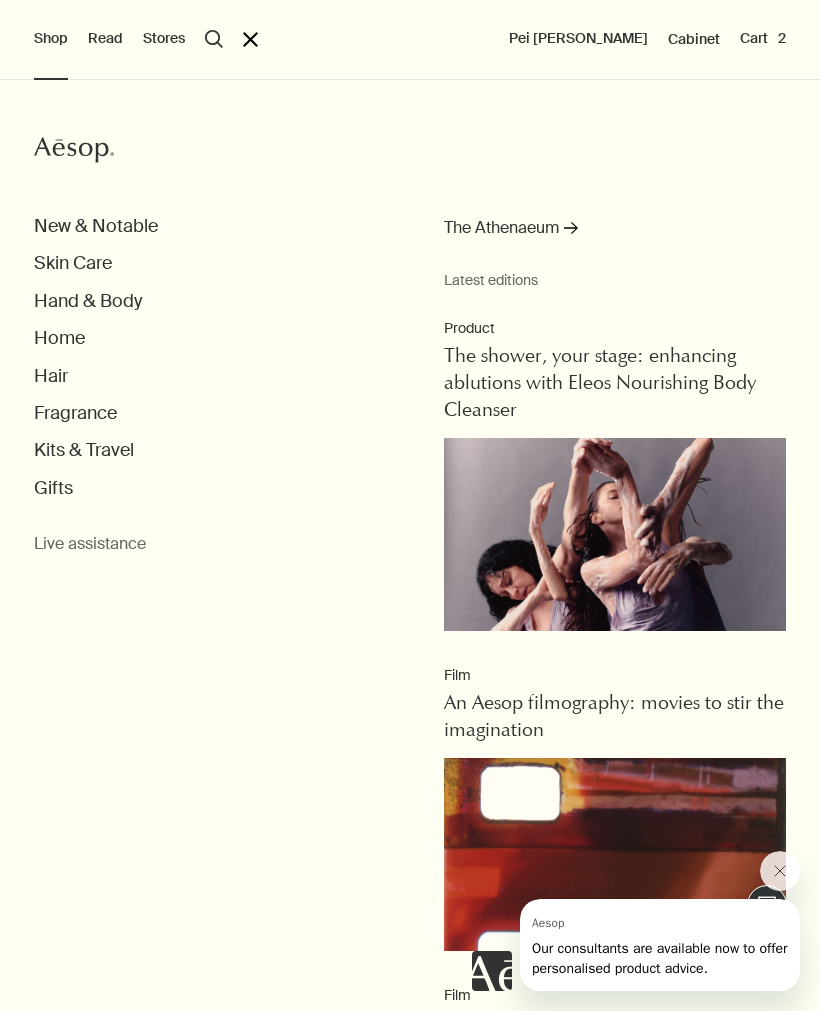 click on "Hair" at bounding box center (51, 376) 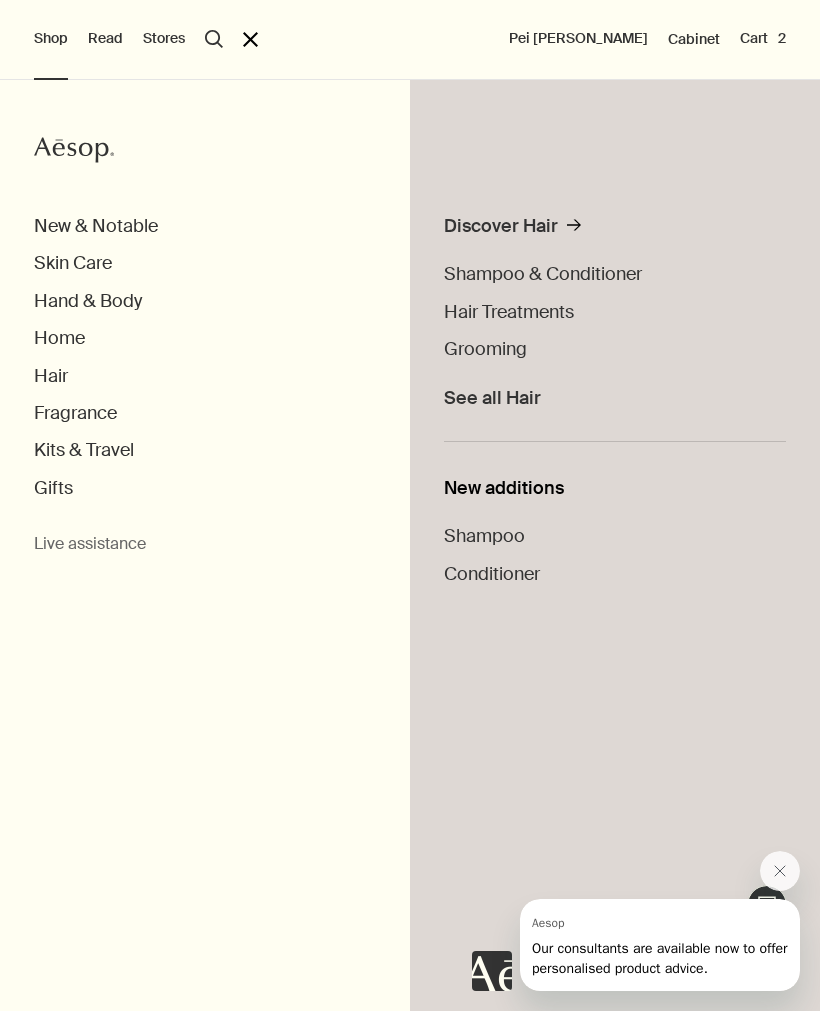 click on "Shampoo & Conditioner" at bounding box center (543, 274) 